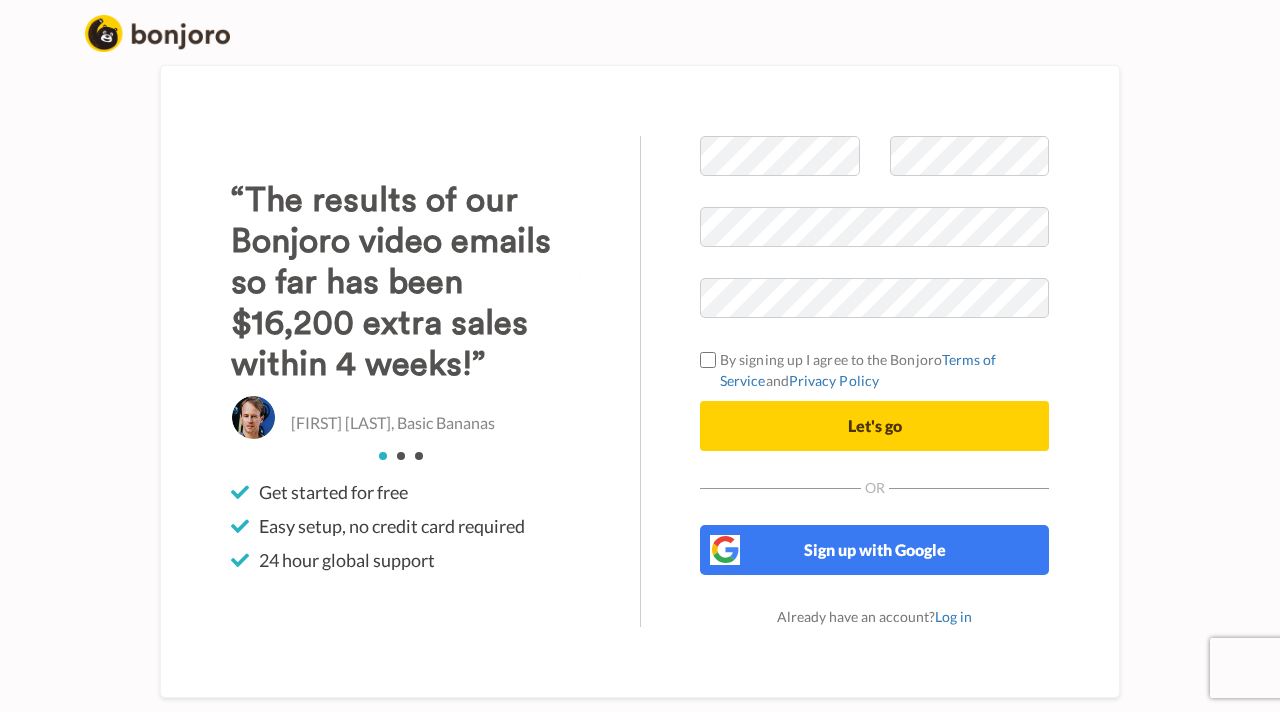 scroll, scrollTop: 0, scrollLeft: 0, axis: both 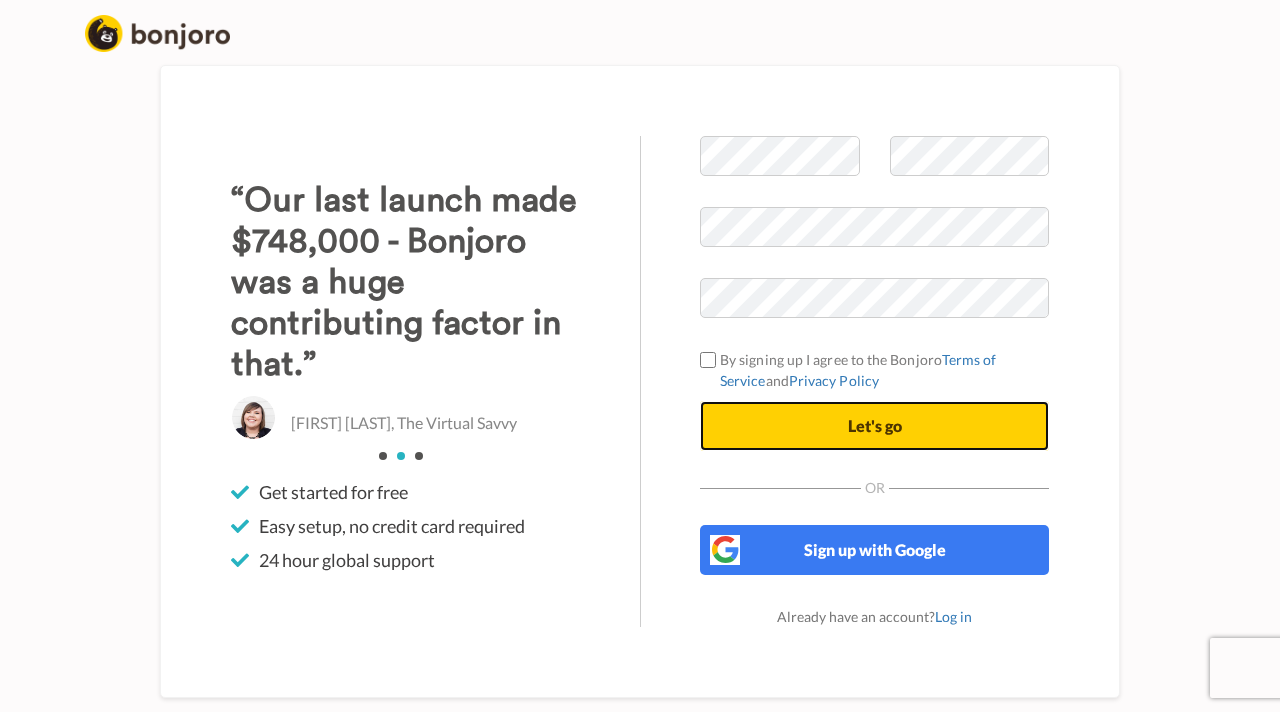 click on "Let's go" at bounding box center [874, 426] 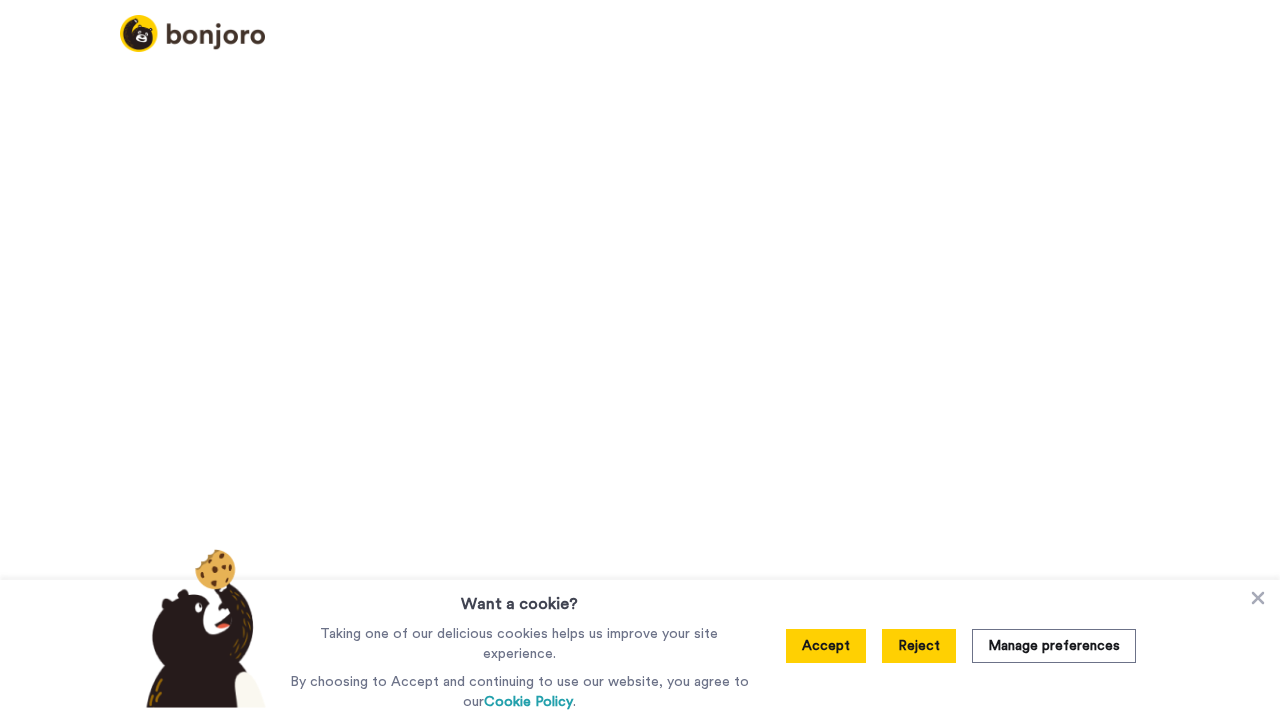 scroll, scrollTop: 0, scrollLeft: 0, axis: both 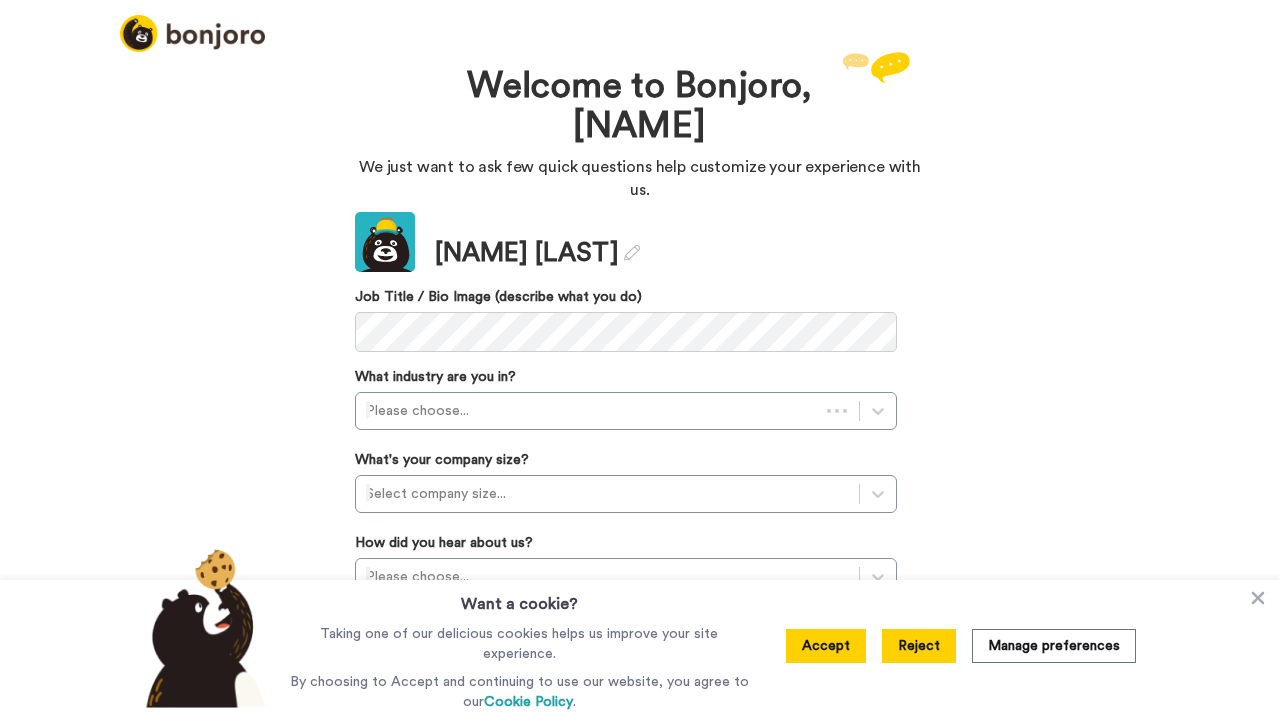 click on "Reject" at bounding box center (919, 646) 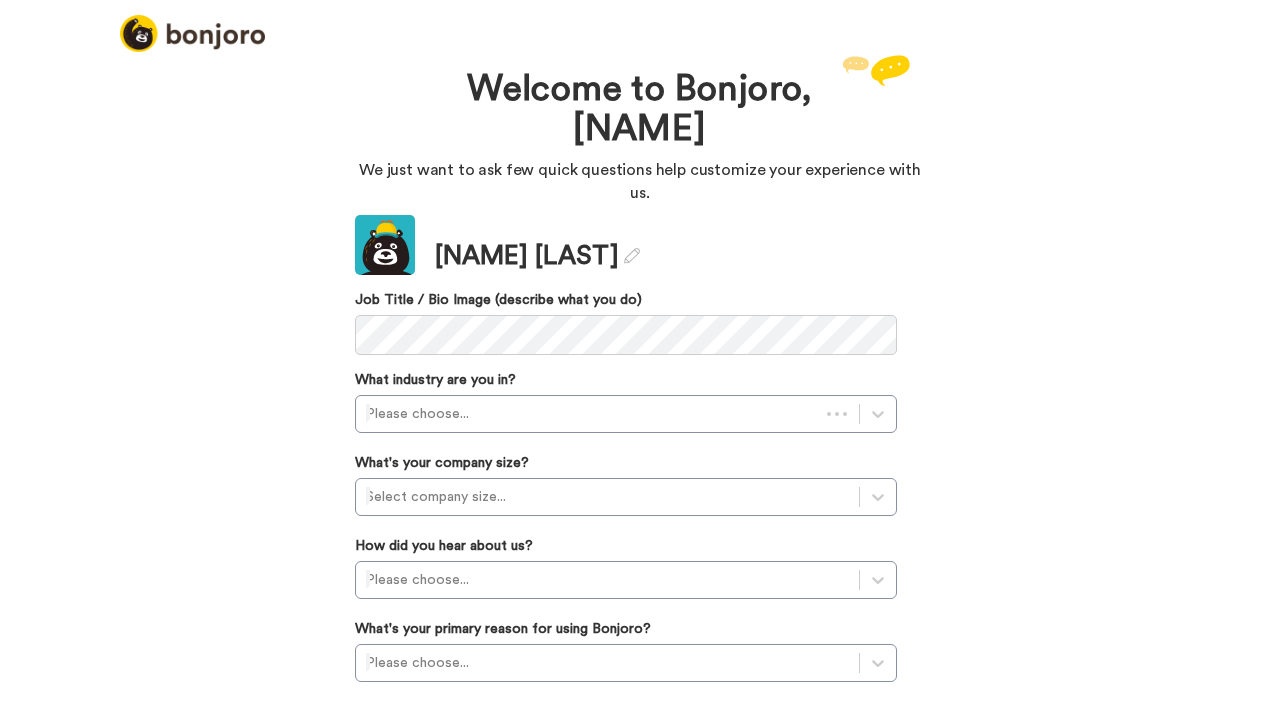 scroll, scrollTop: 21, scrollLeft: 0, axis: vertical 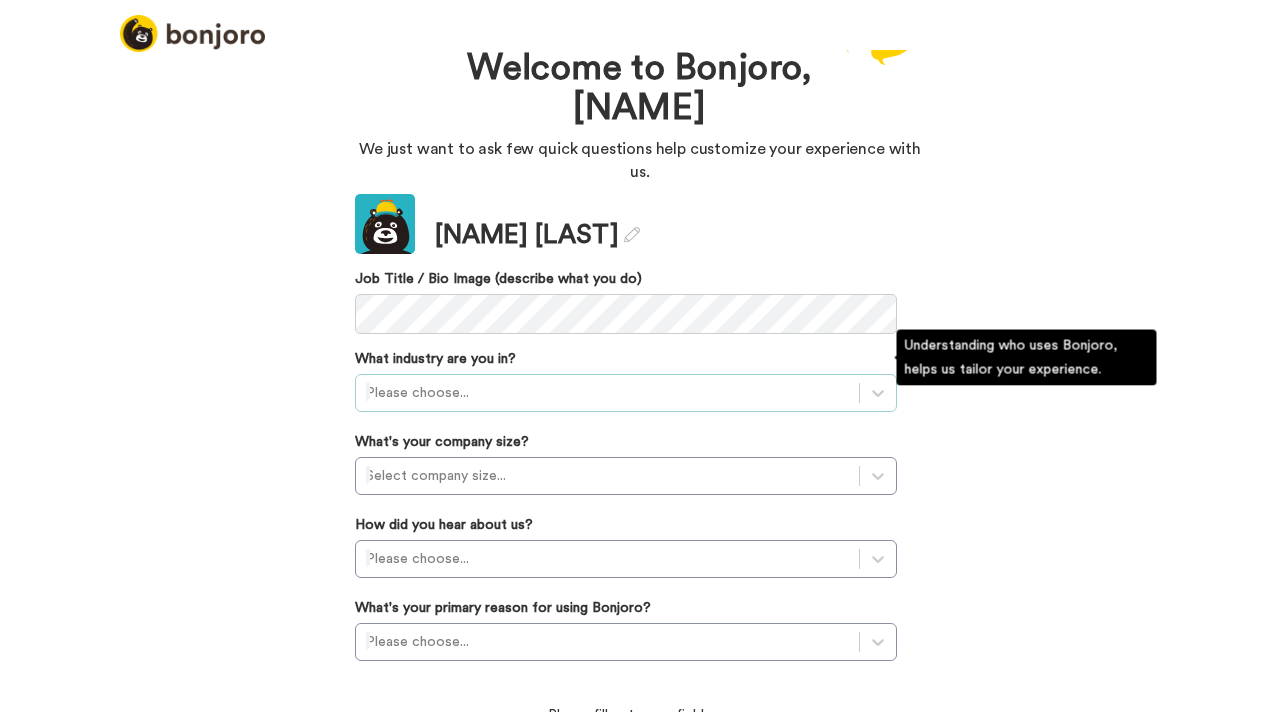 click at bounding box center (607, 393) 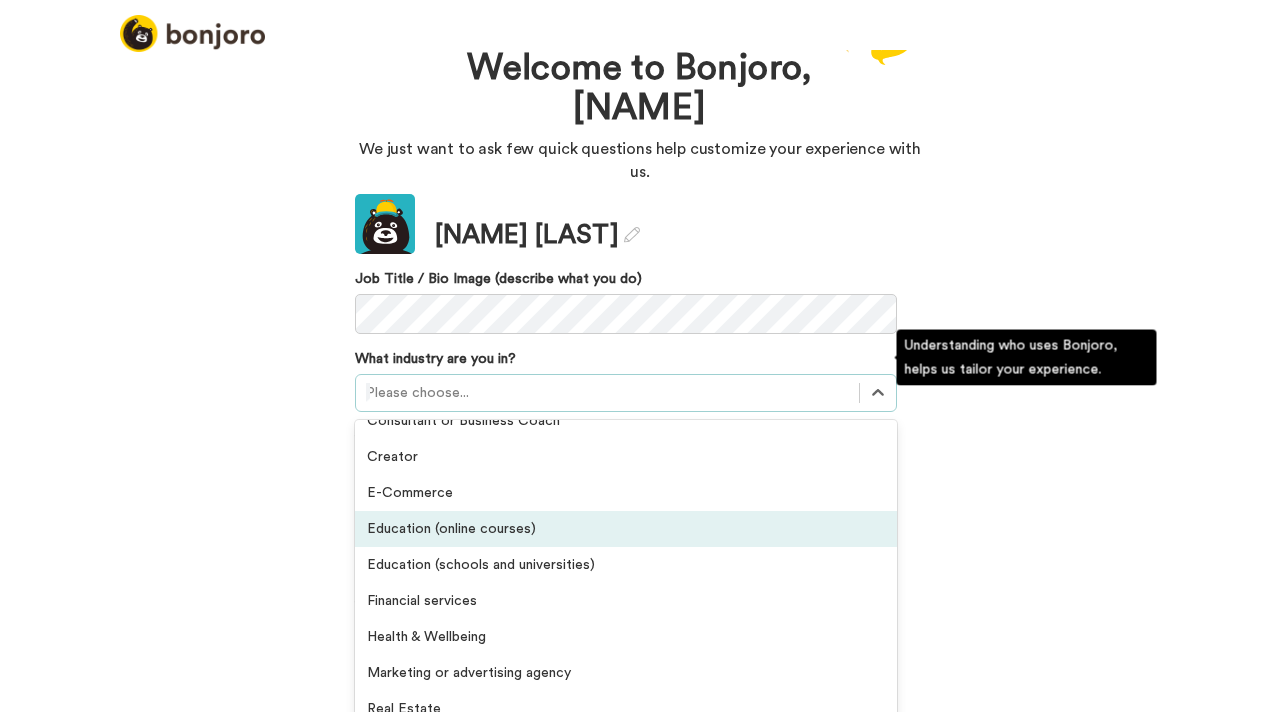 scroll, scrollTop: 181, scrollLeft: 0, axis: vertical 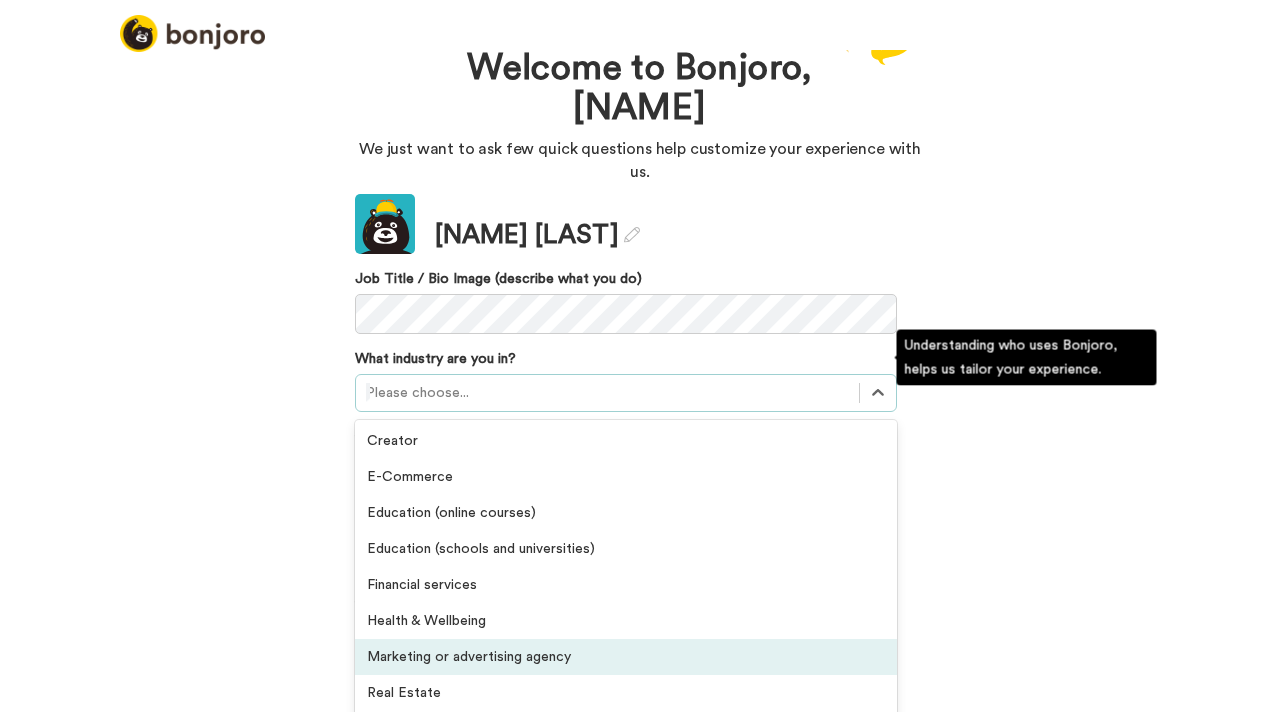 click on "Marketing or advertising agency" at bounding box center (626, 657) 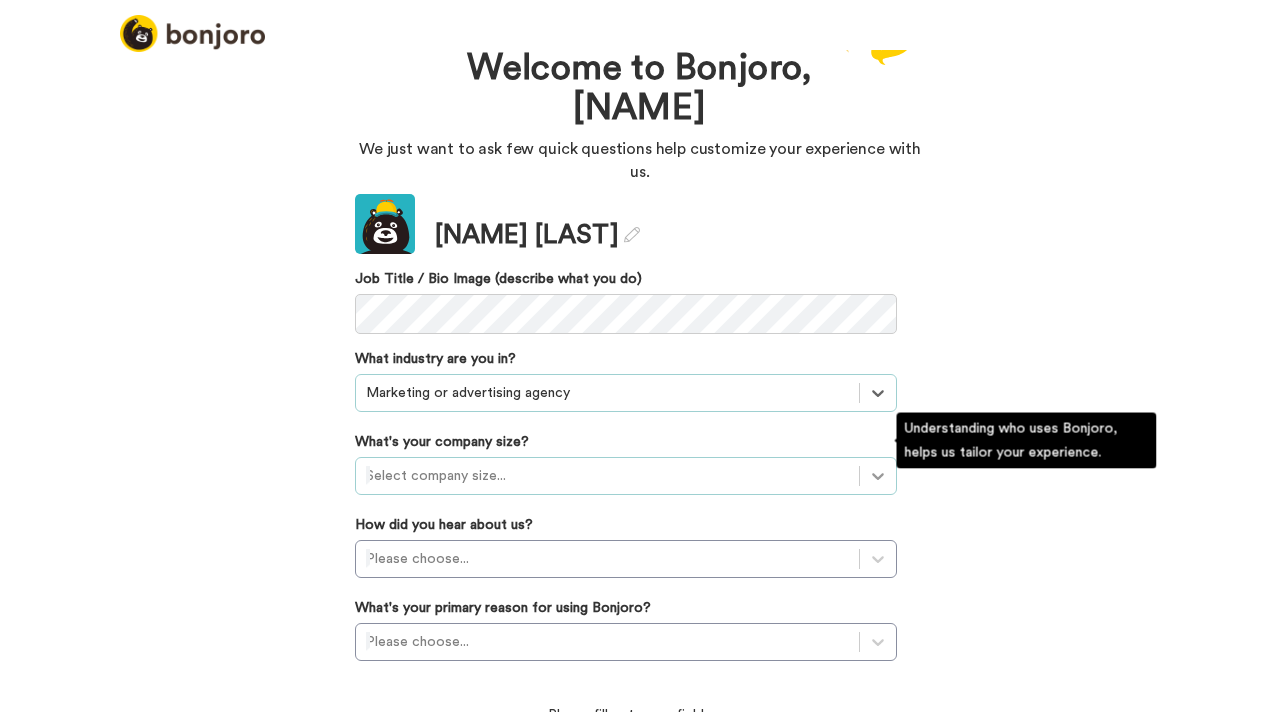 click 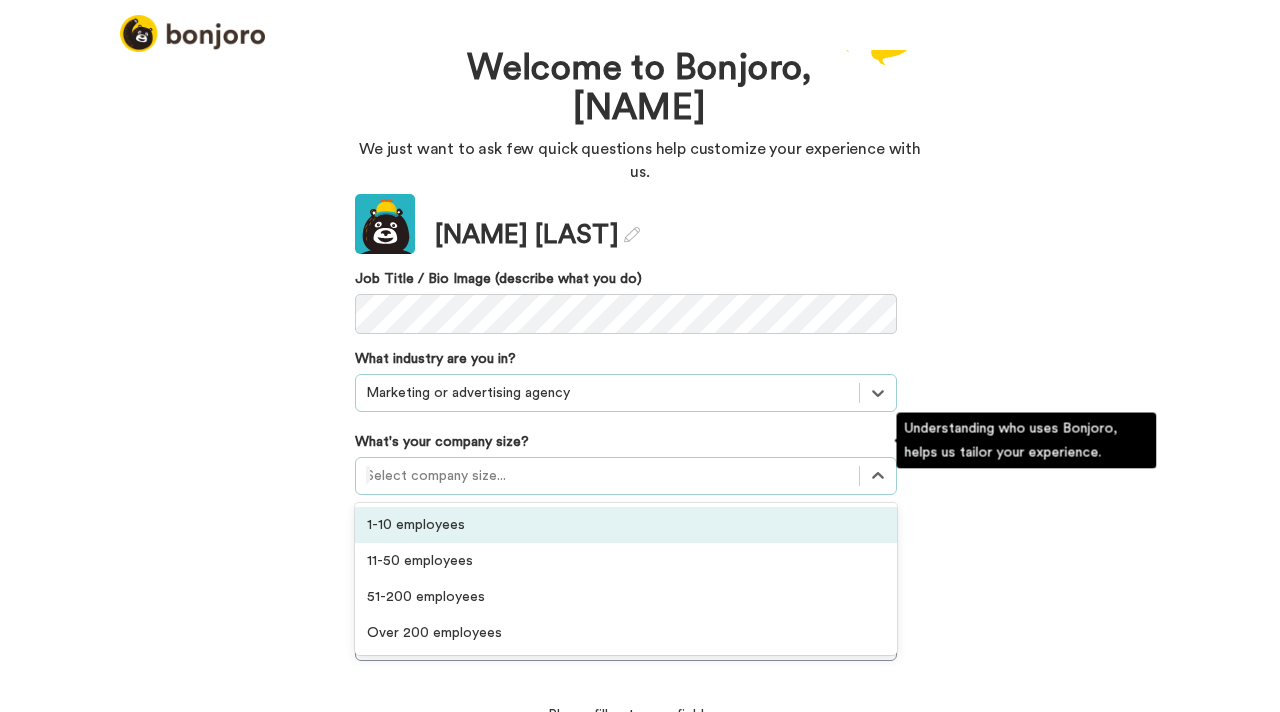click on "1-10 employees" at bounding box center [626, 525] 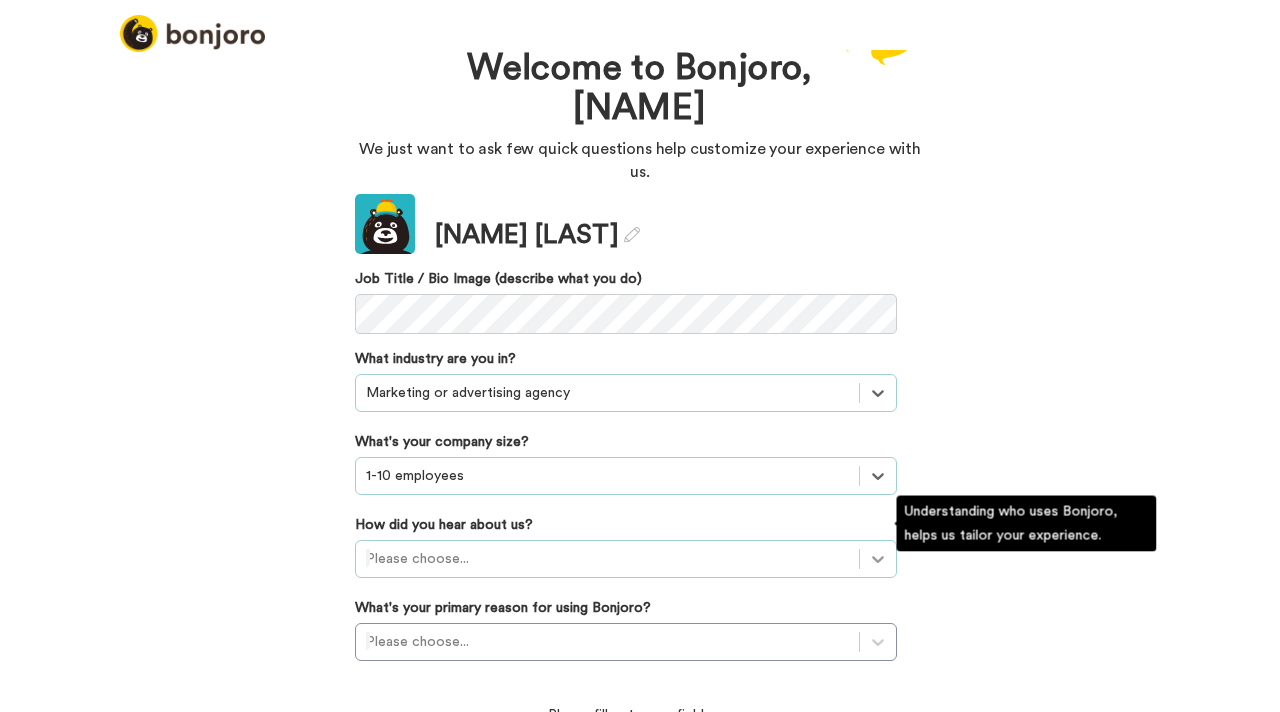 scroll, scrollTop: 172, scrollLeft: 0, axis: vertical 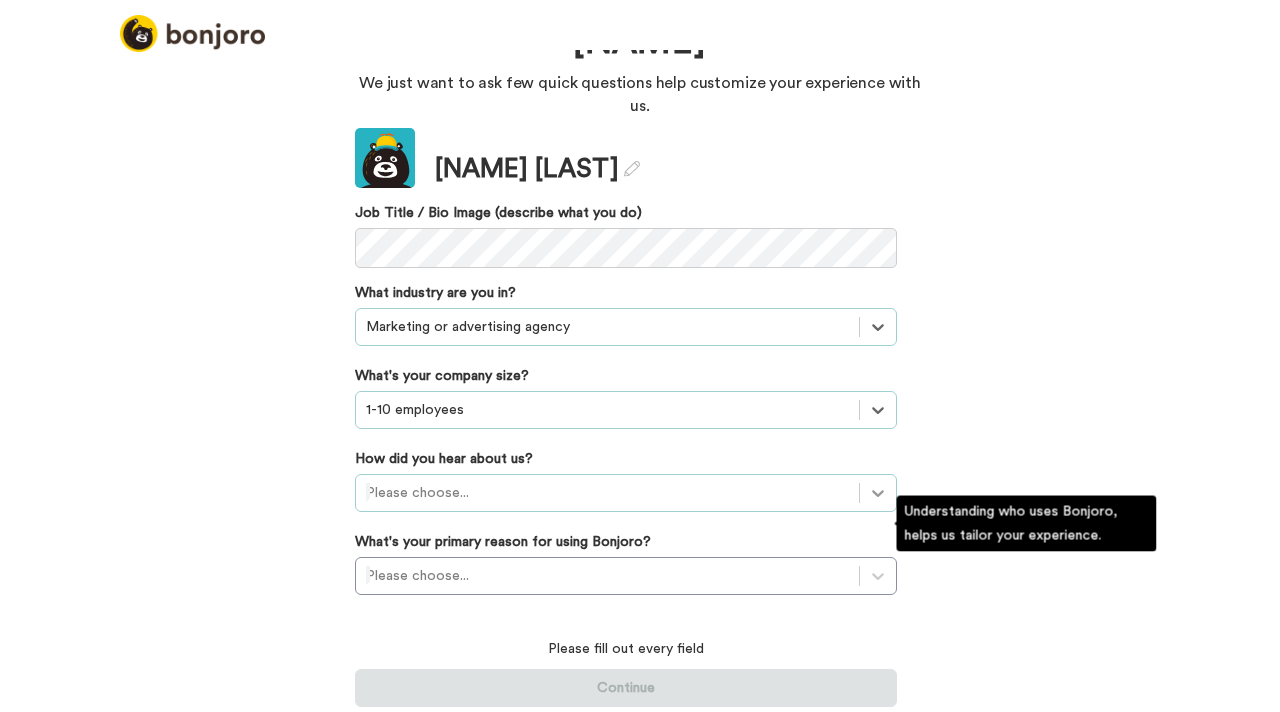 click on "Please choose..." at bounding box center [626, 493] 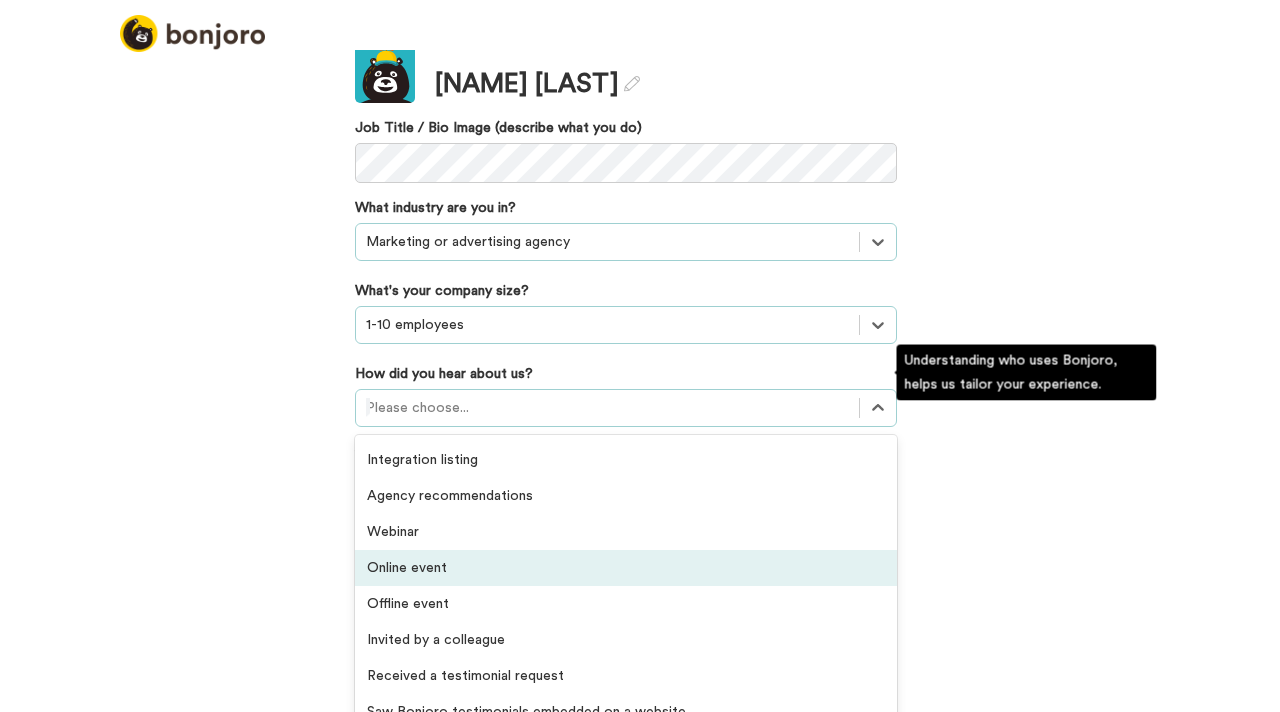 scroll, scrollTop: 428, scrollLeft: 0, axis: vertical 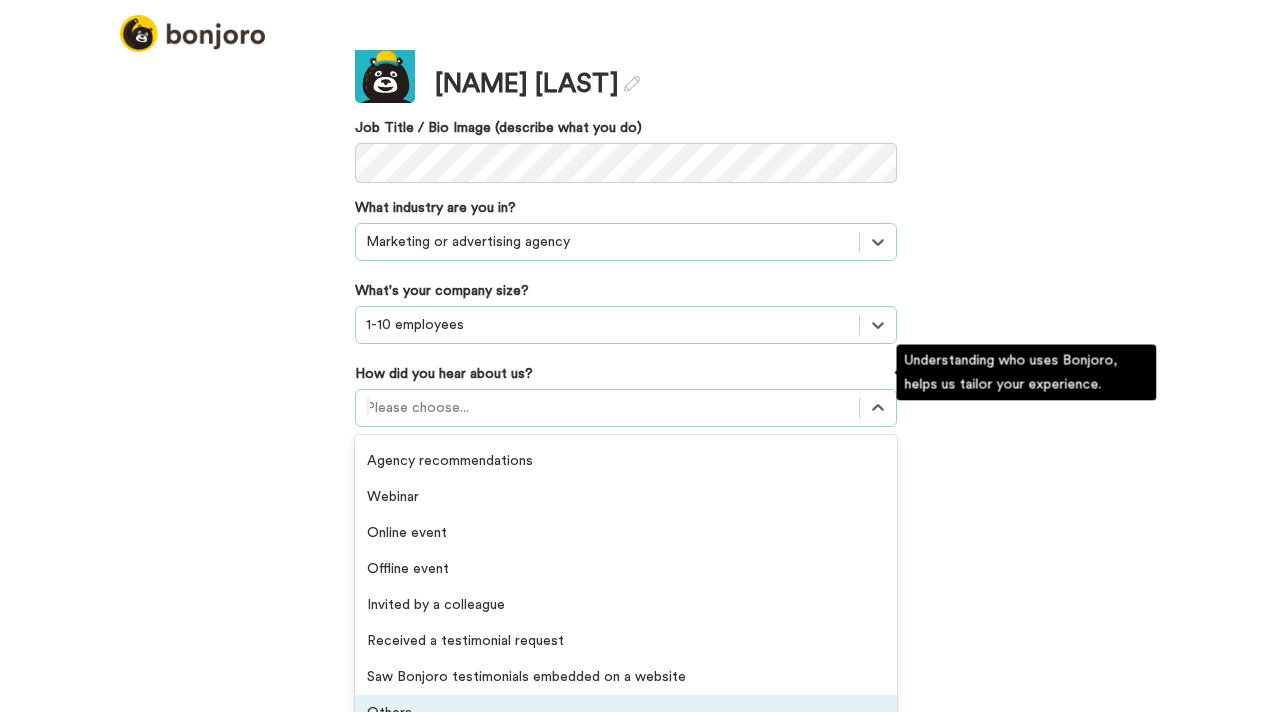 click on "Others" at bounding box center (626, 713) 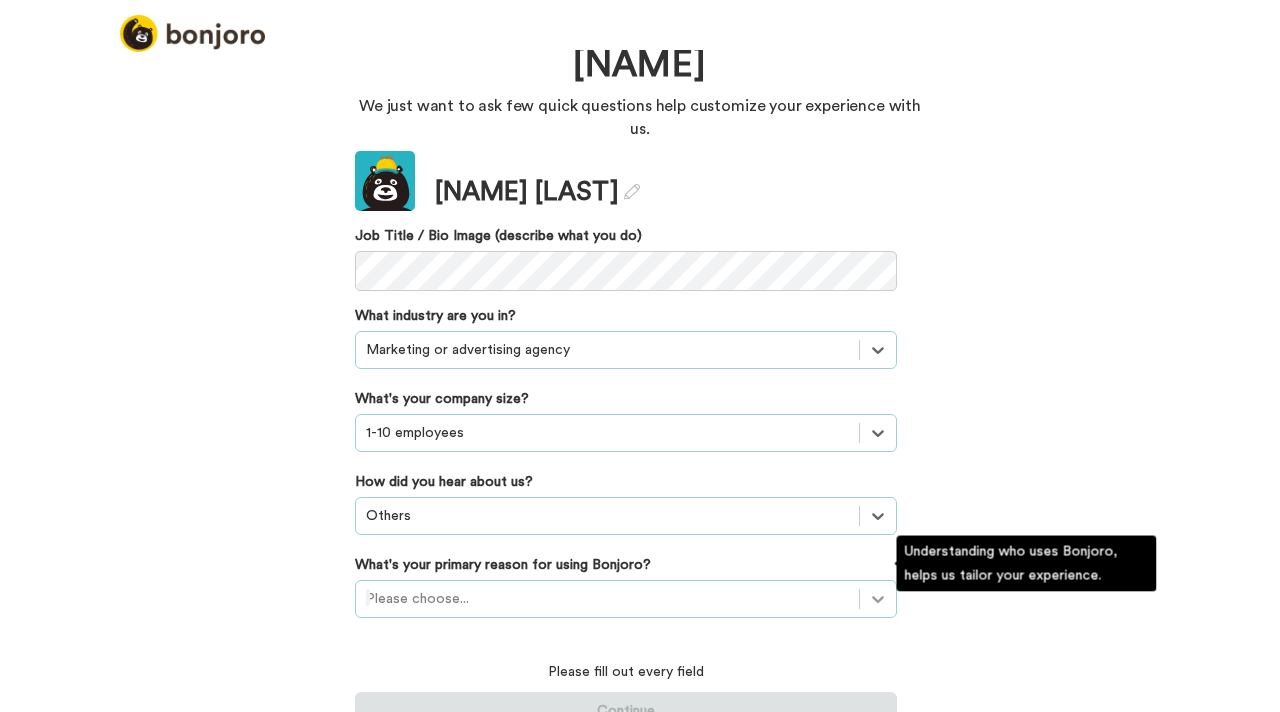 scroll, scrollTop: 179, scrollLeft: 0, axis: vertical 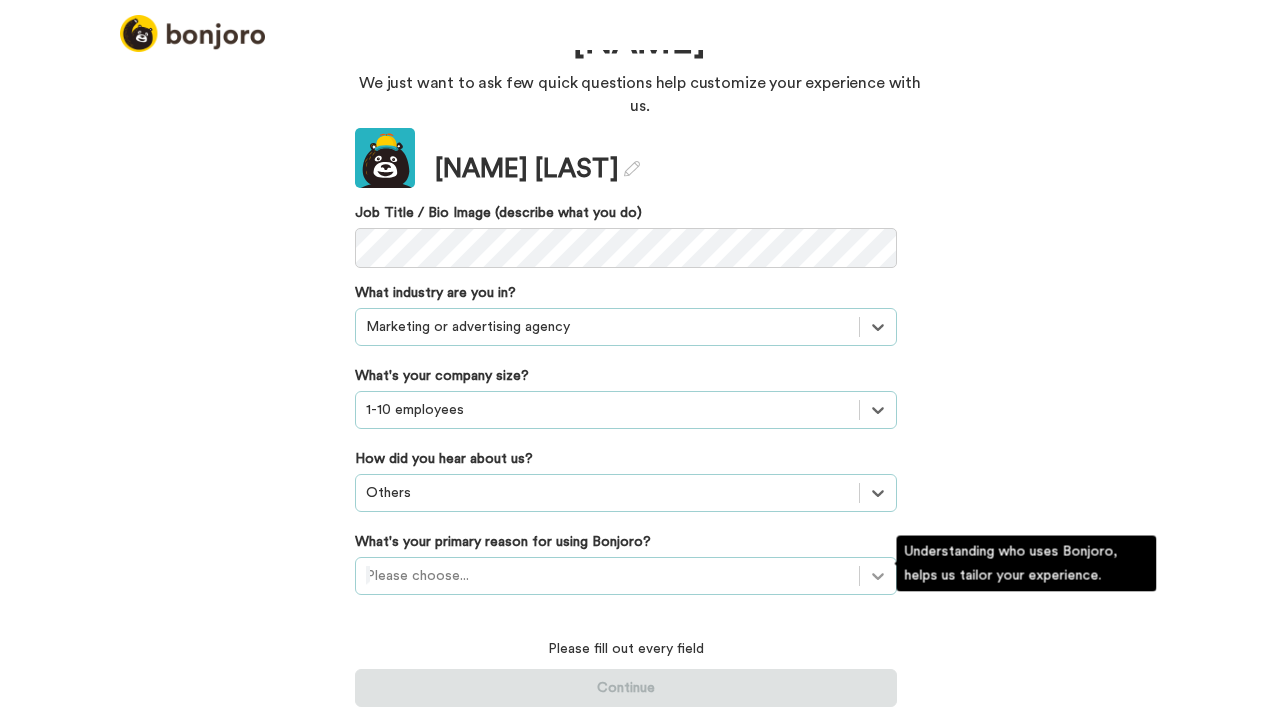 click on "Please choose..." at bounding box center (626, 576) 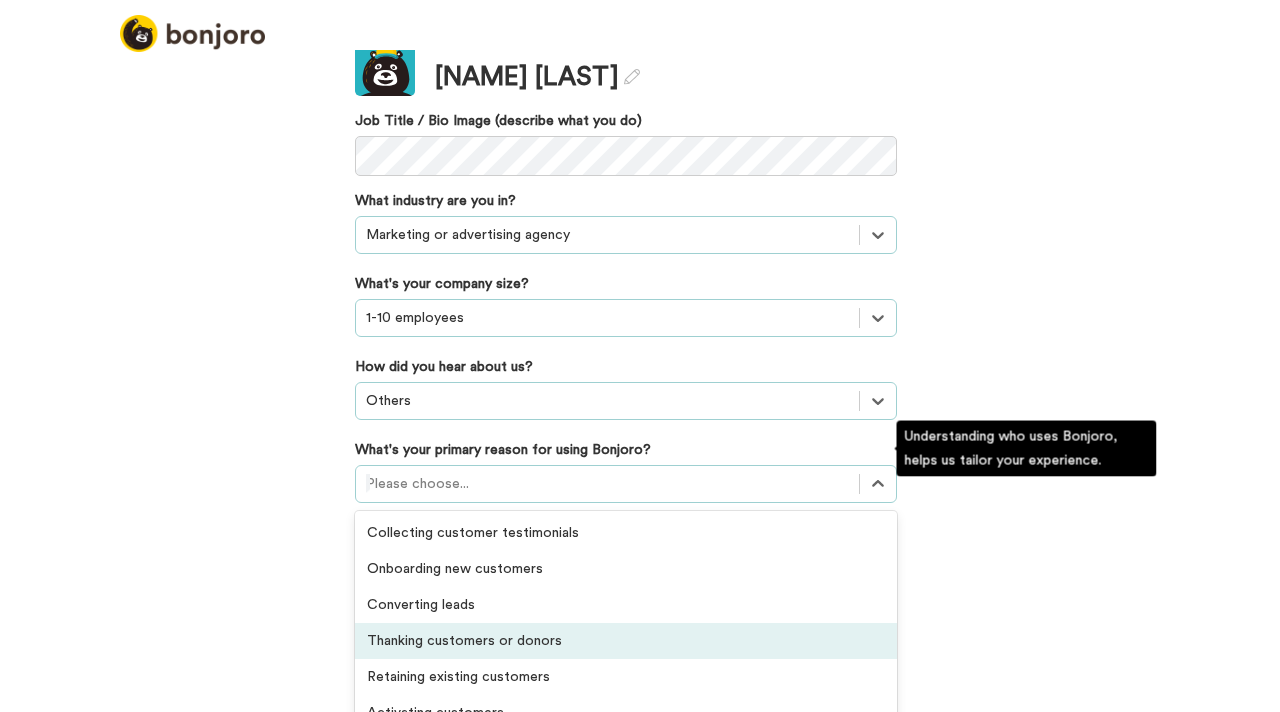 click on "Thanking customers or donors" at bounding box center [626, 641] 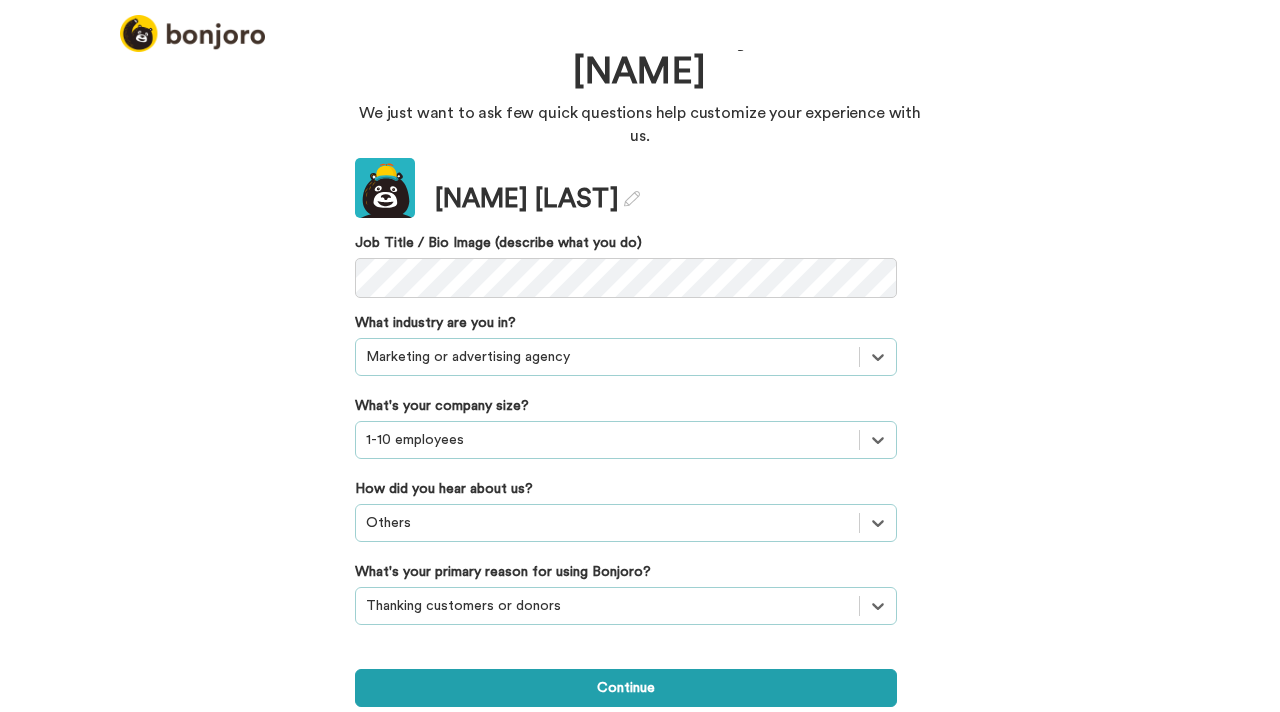 scroll, scrollTop: 34, scrollLeft: 0, axis: vertical 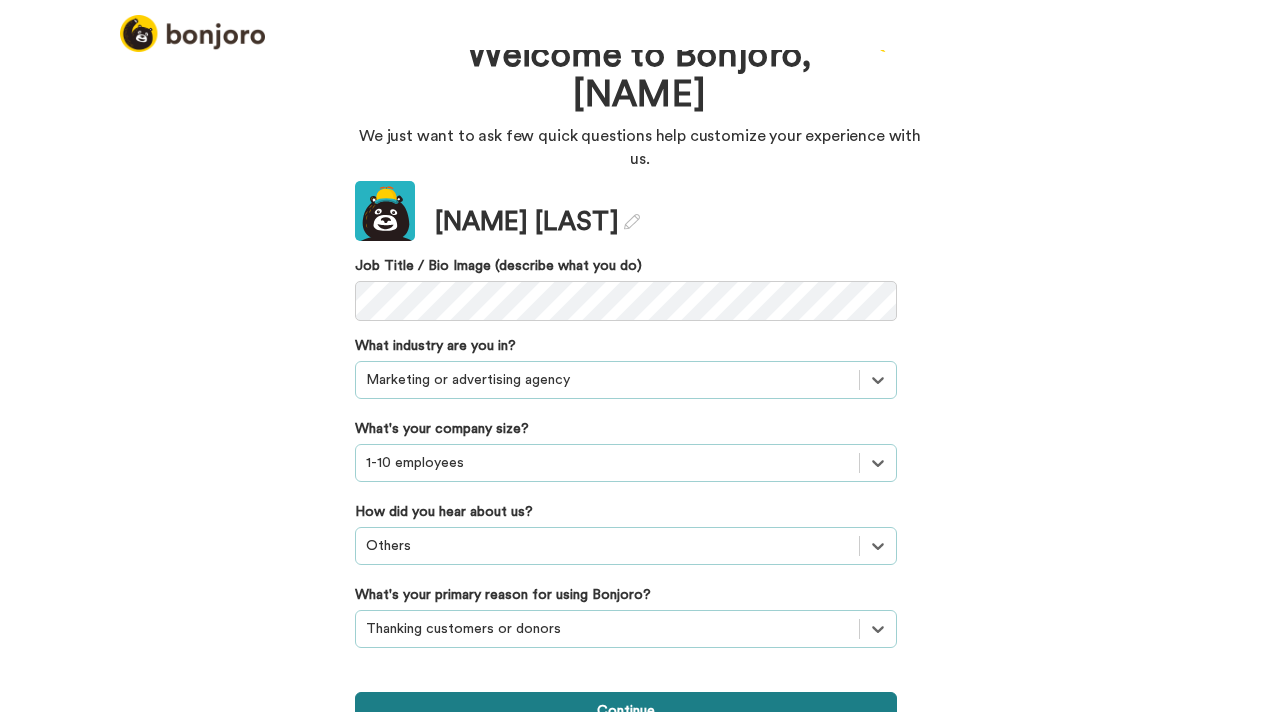 click on "Continue" at bounding box center (626, 711) 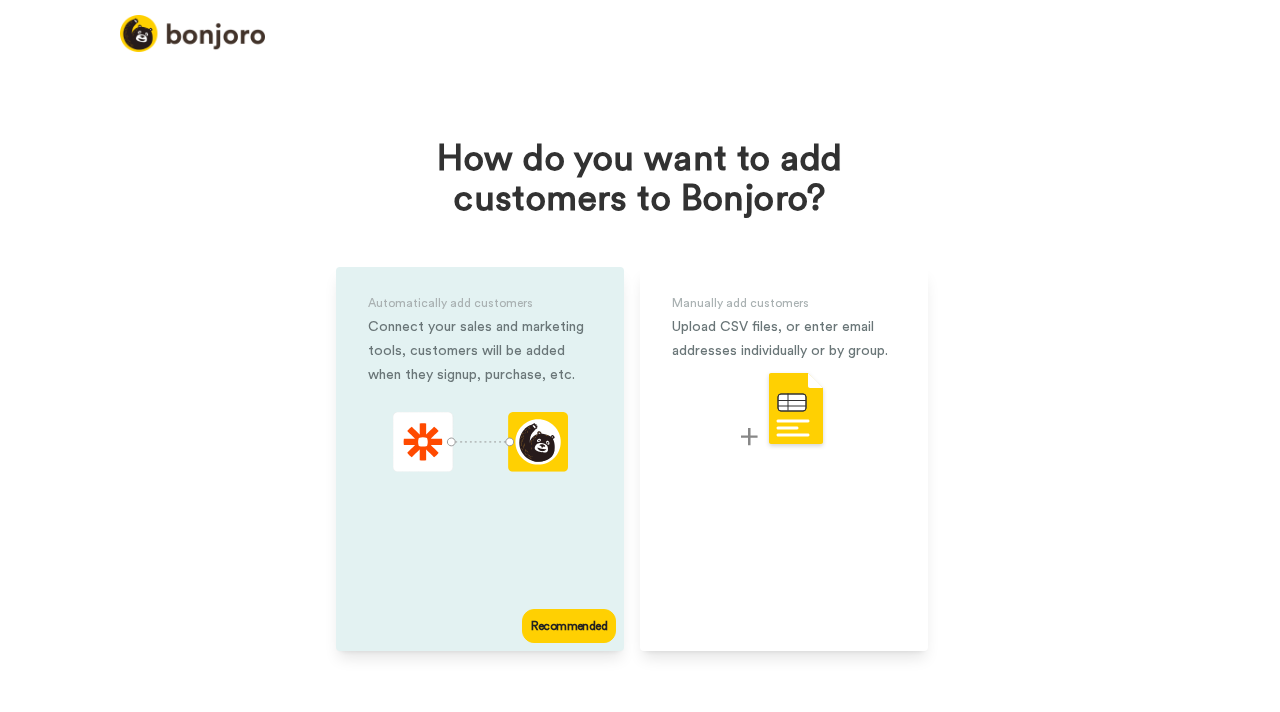 click 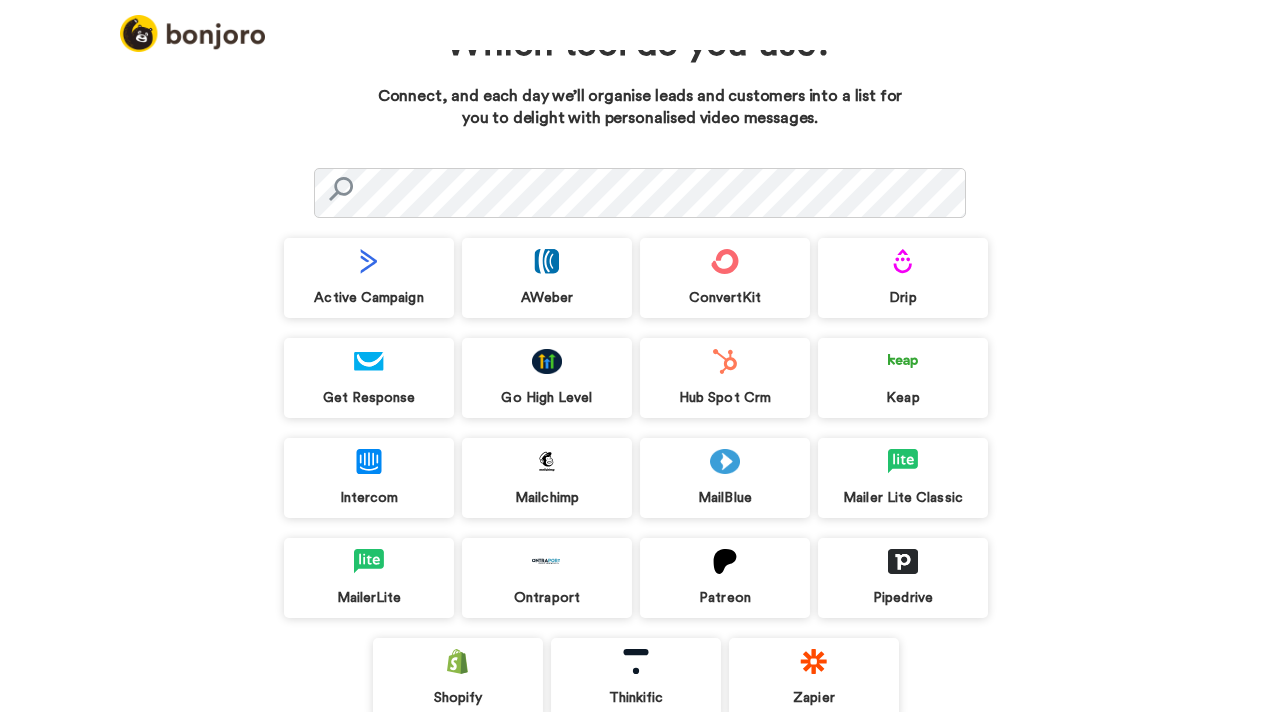 scroll, scrollTop: 14, scrollLeft: 0, axis: vertical 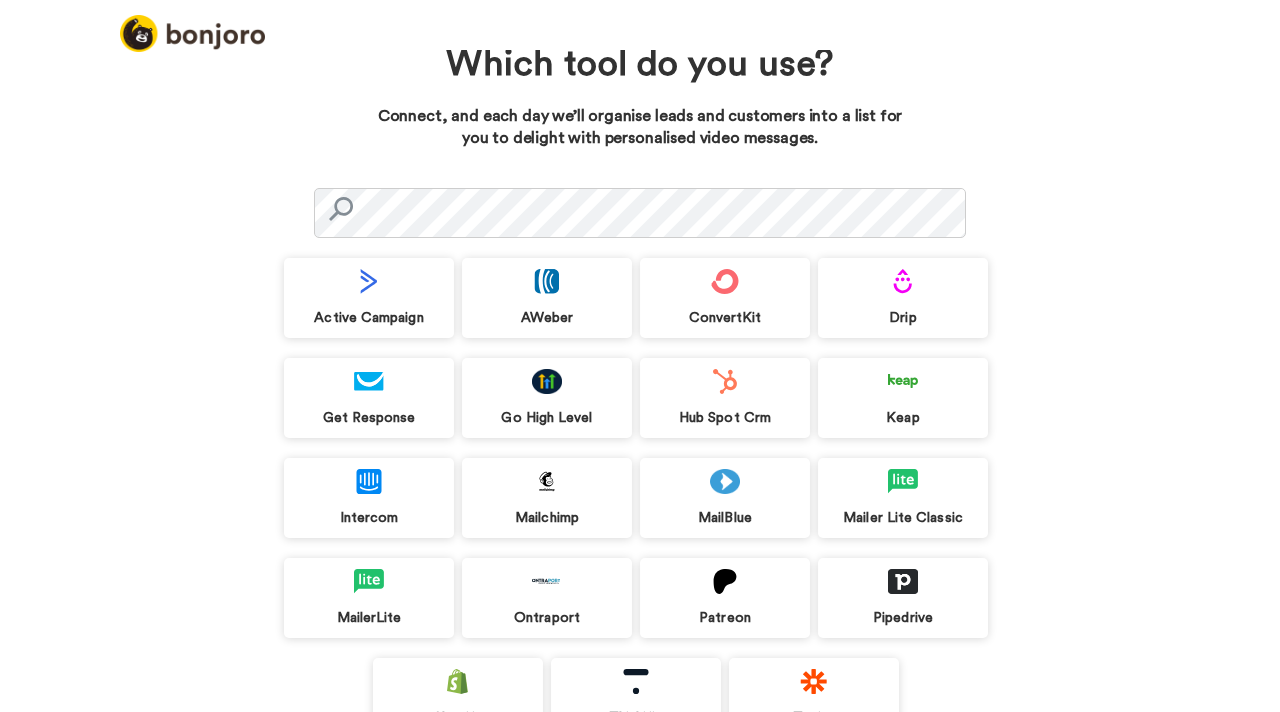 click on "Mailchimp" at bounding box center [547, 498] 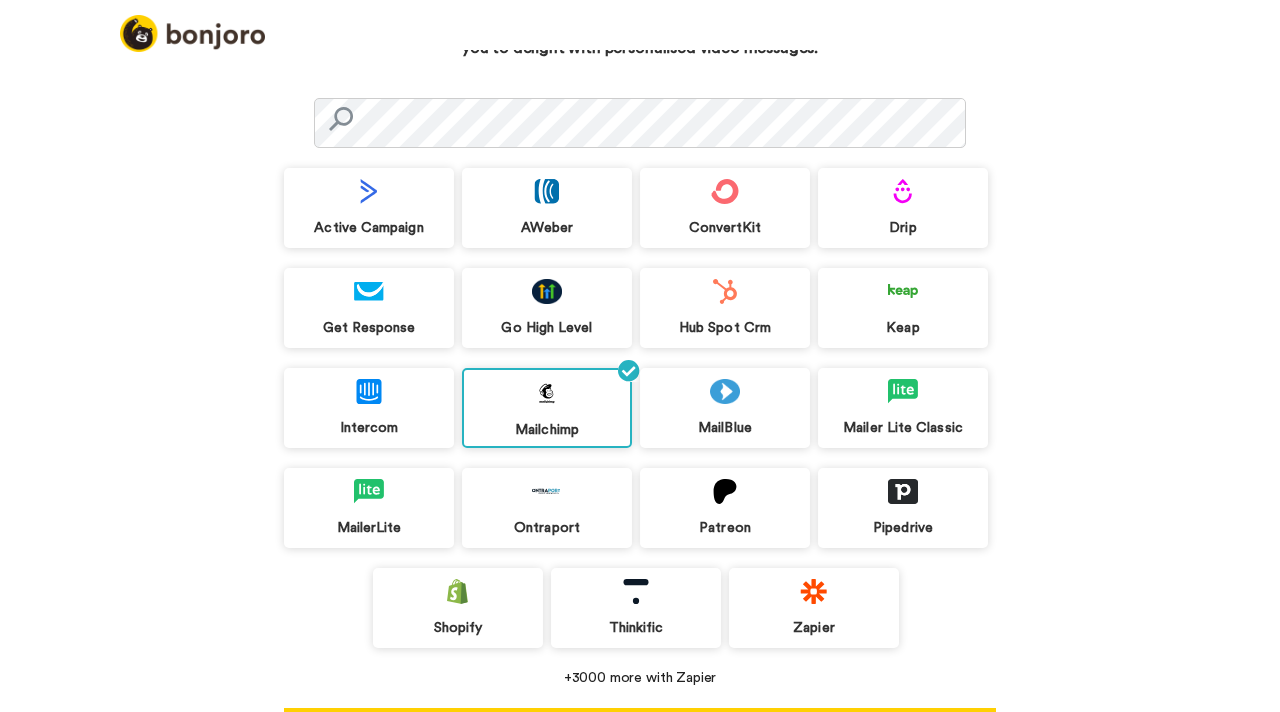 scroll, scrollTop: 180, scrollLeft: 0, axis: vertical 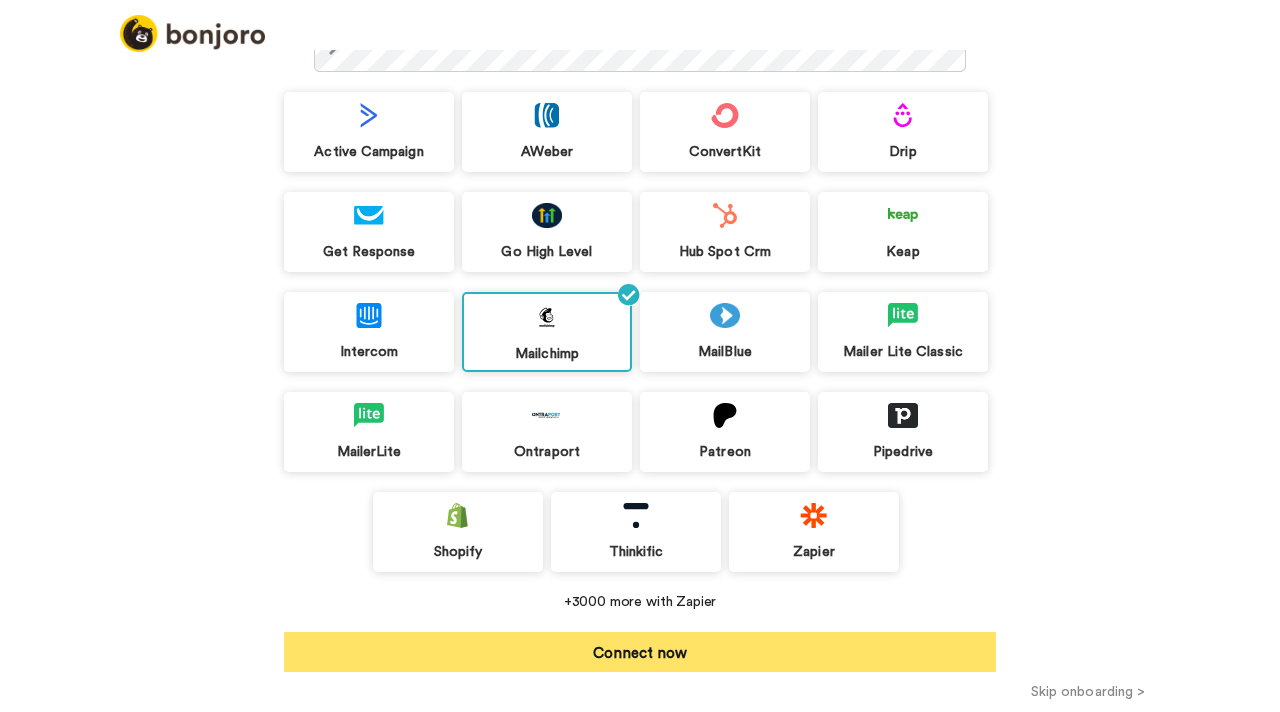 click on "Connect now" at bounding box center (640, 652) 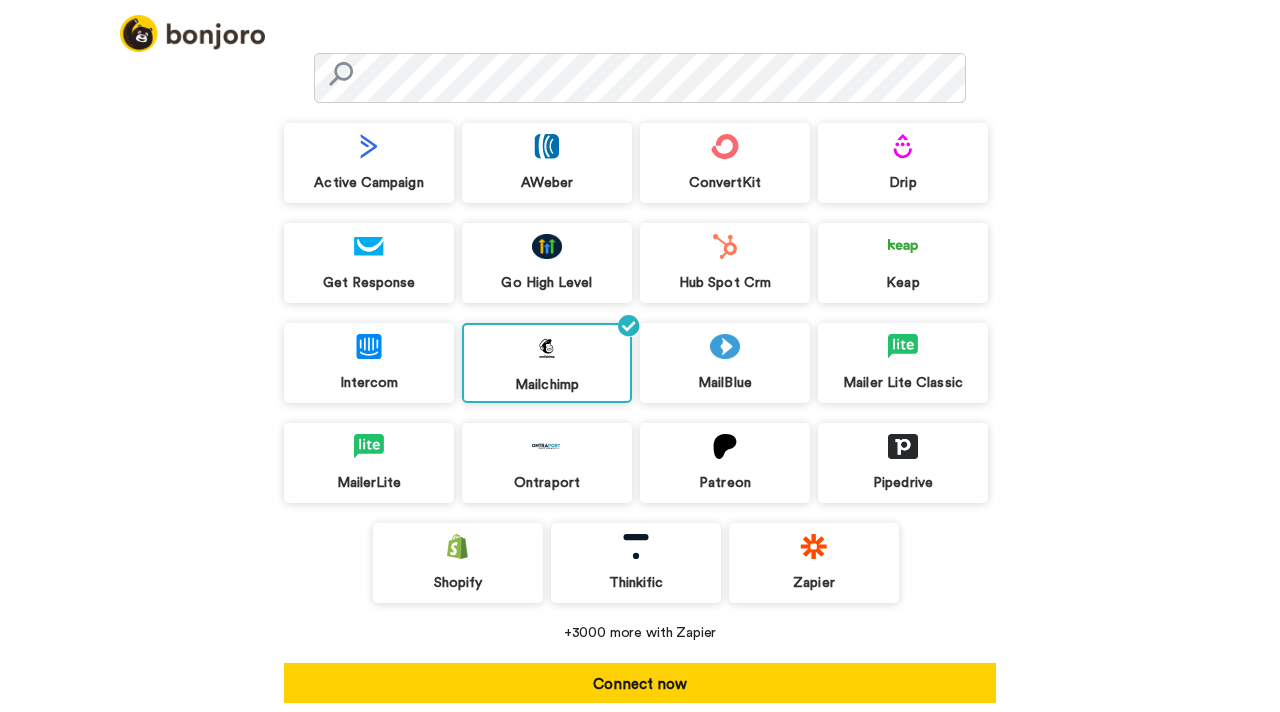 scroll, scrollTop: 149, scrollLeft: 0, axis: vertical 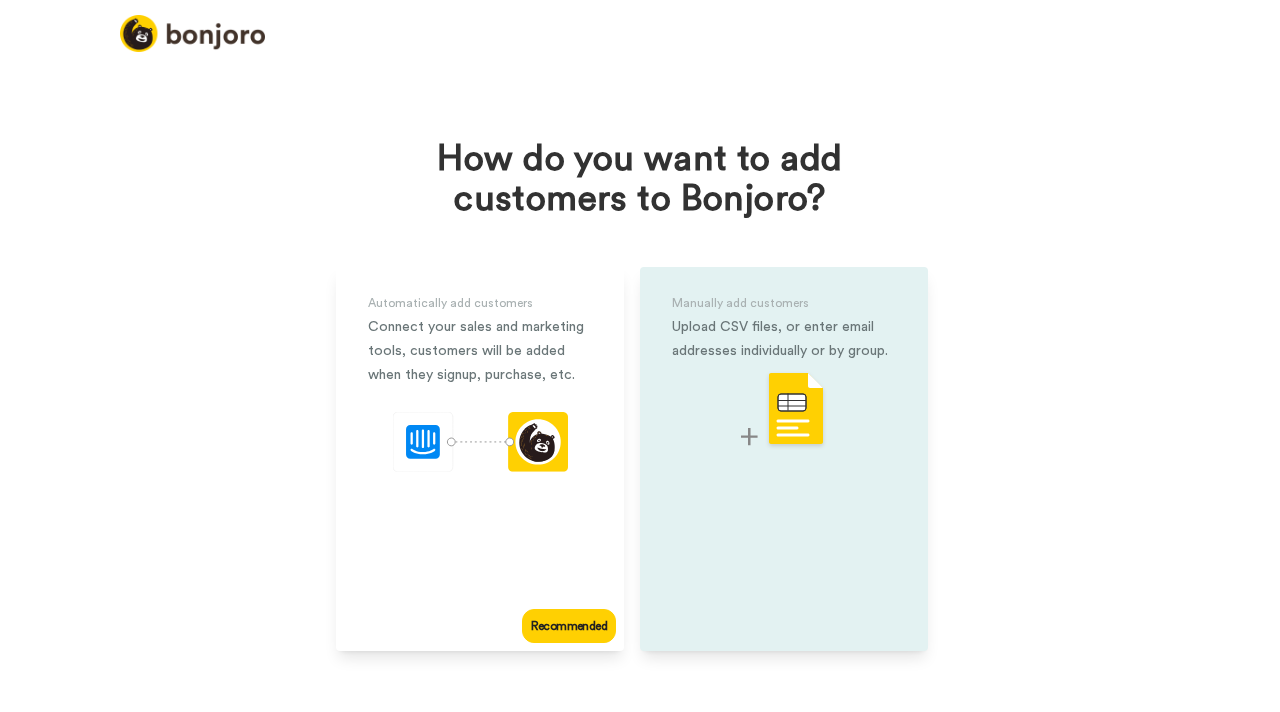 click at bounding box center (784, 410) 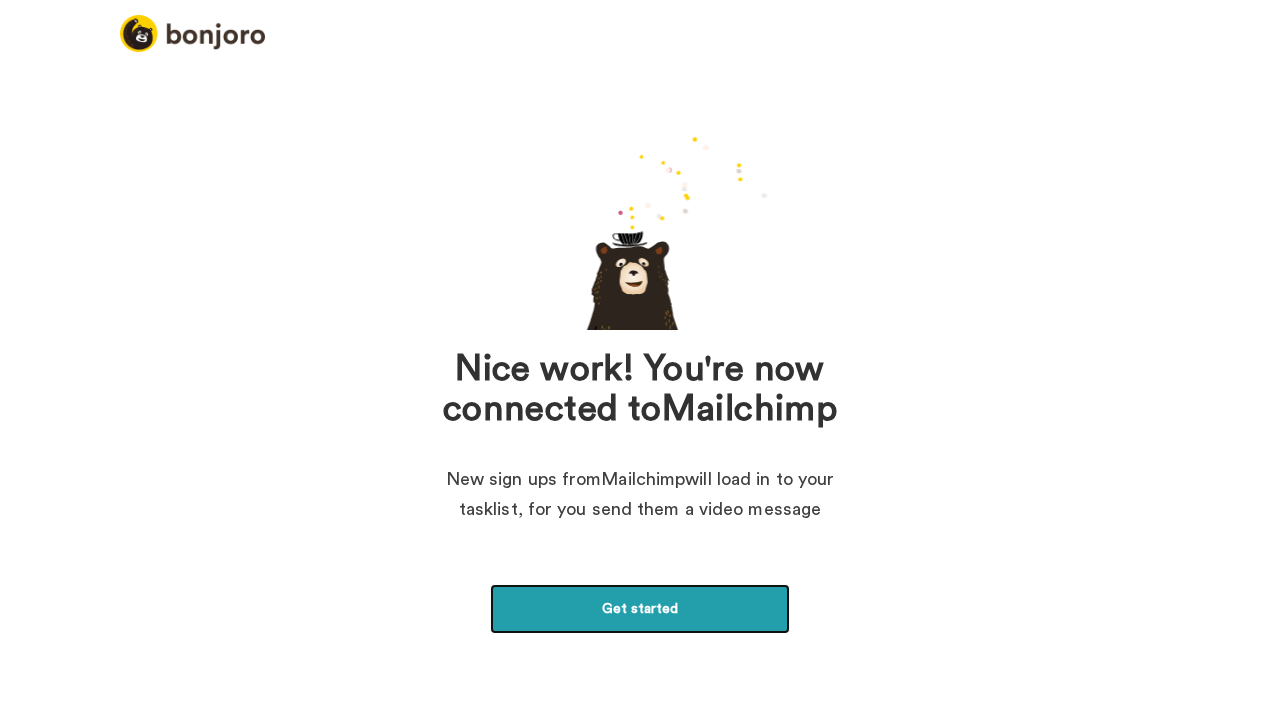 click on "Get started" at bounding box center (640, 609) 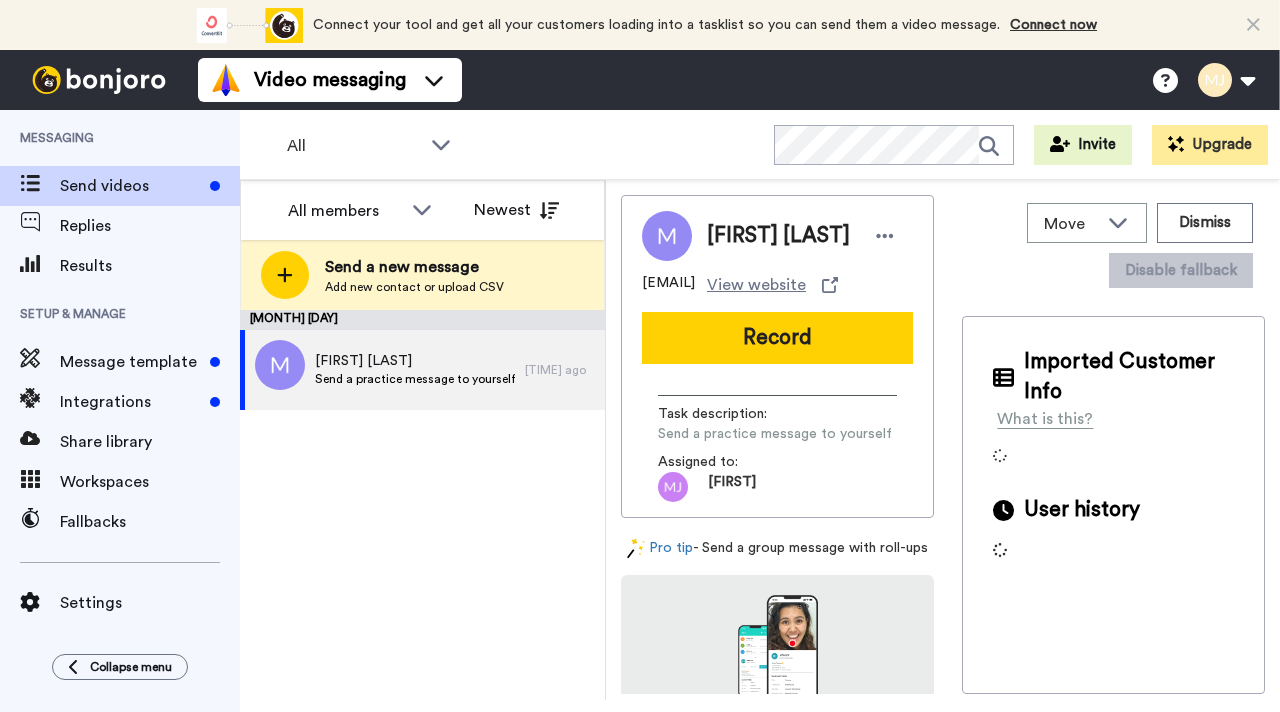 scroll, scrollTop: 0, scrollLeft: 0, axis: both 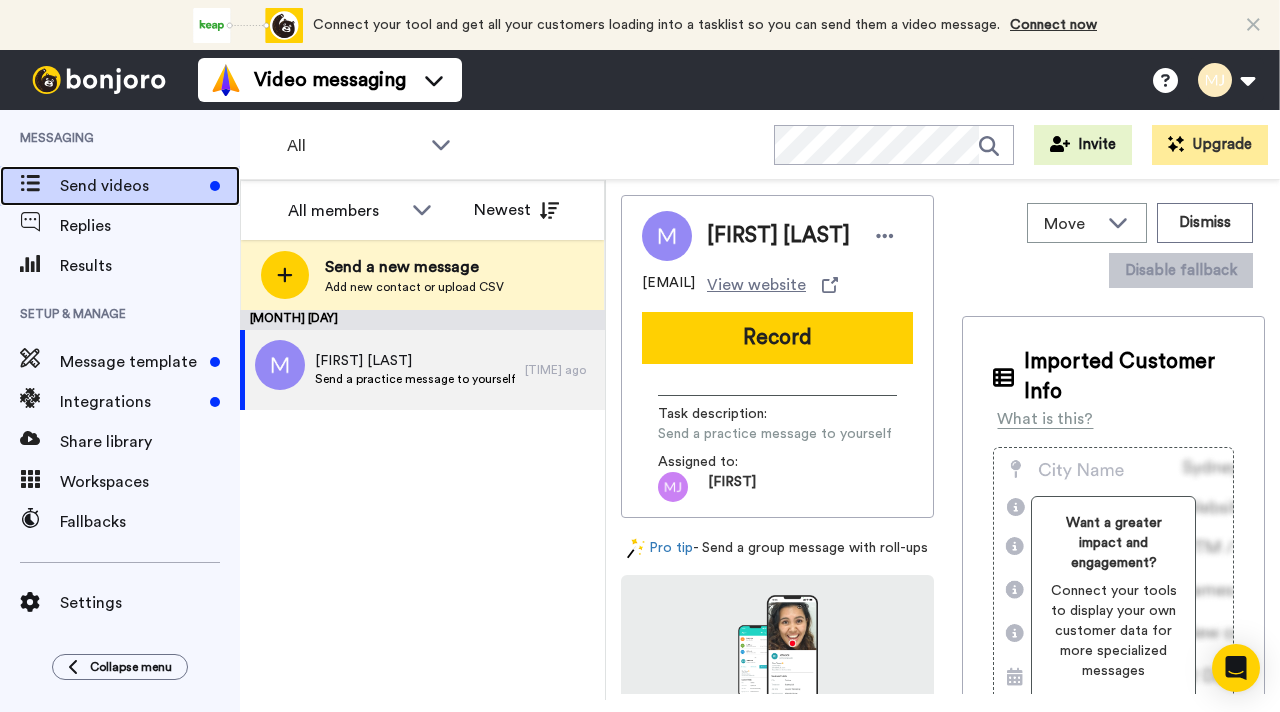 click on "Send videos" at bounding box center [131, 186] 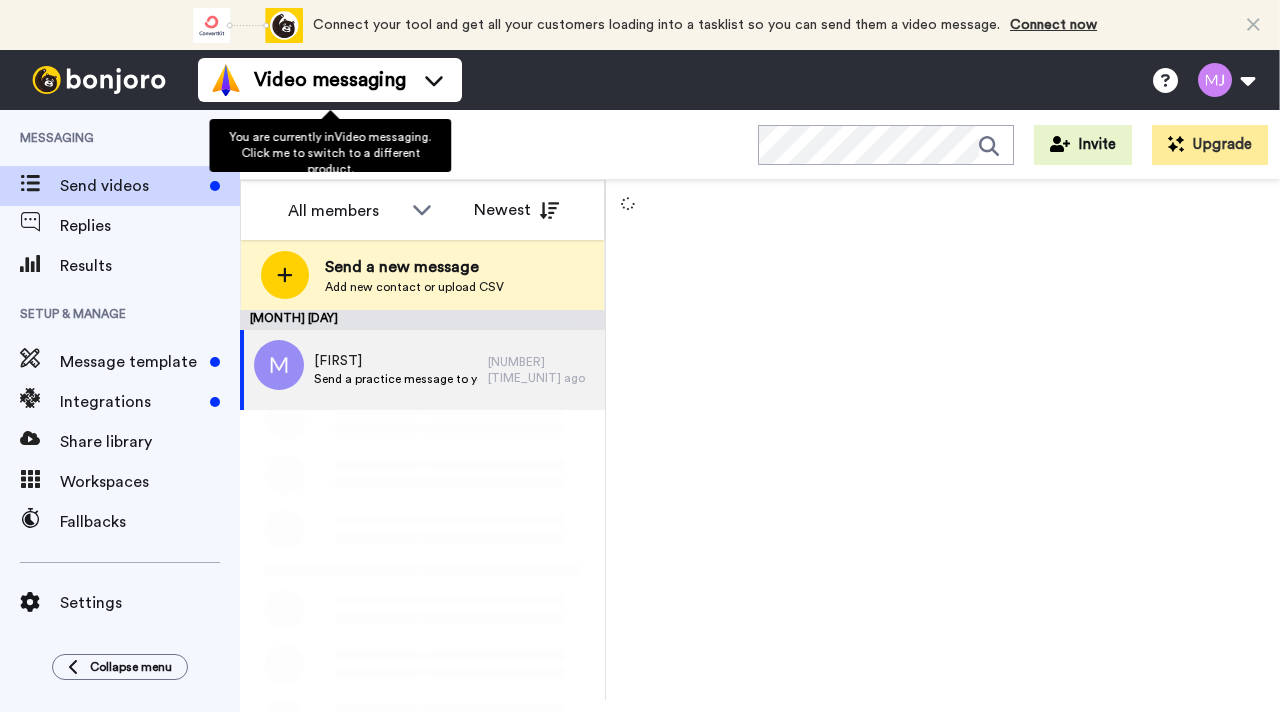 scroll, scrollTop: 0, scrollLeft: 0, axis: both 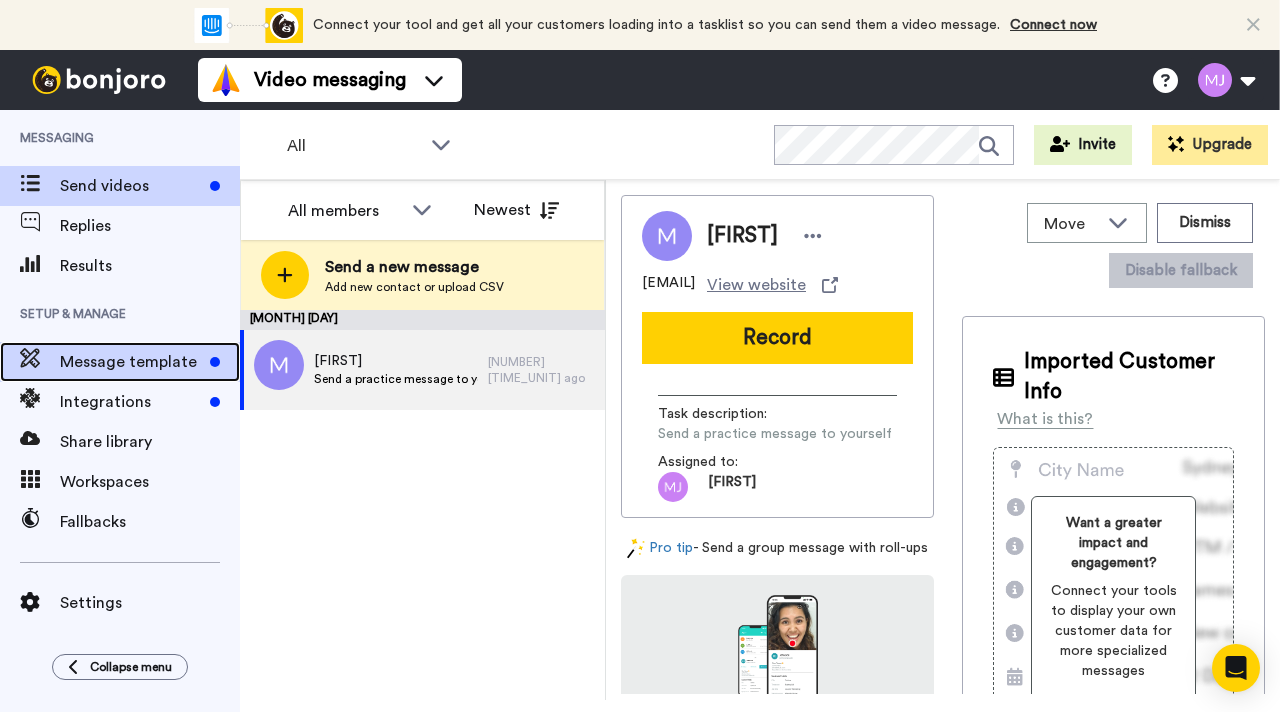 click at bounding box center (215, 362) 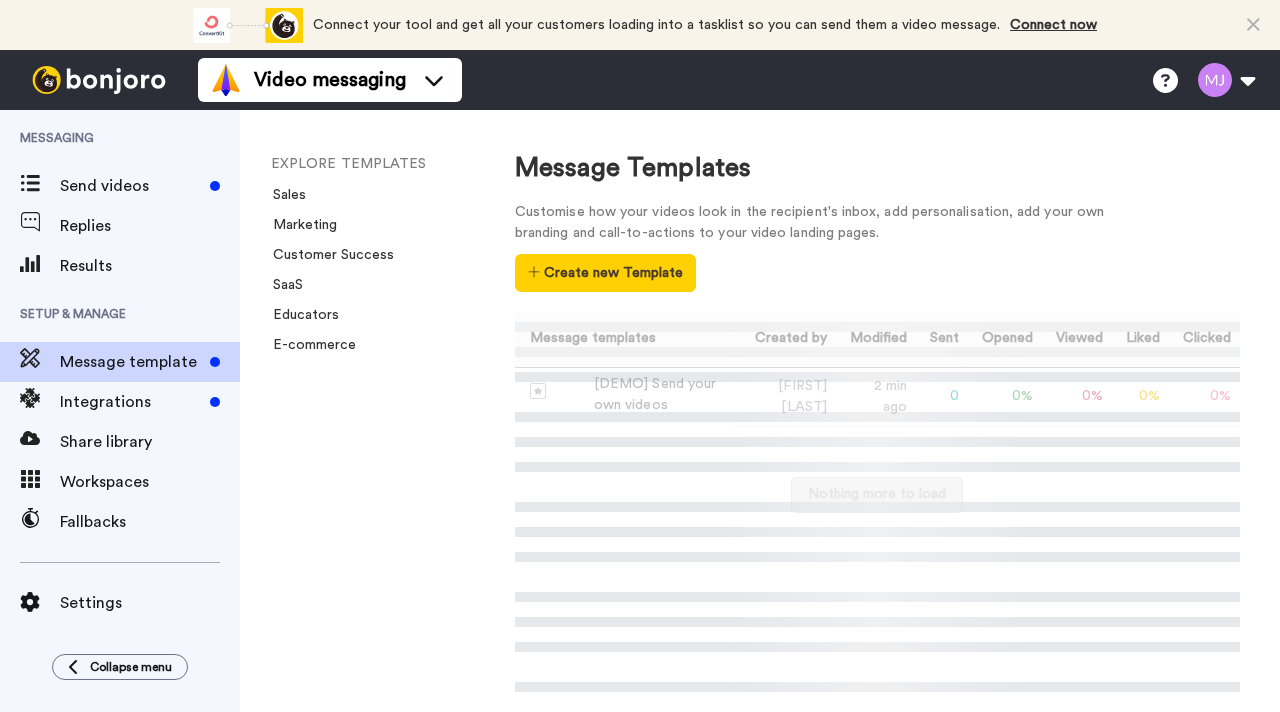 scroll, scrollTop: 0, scrollLeft: 0, axis: both 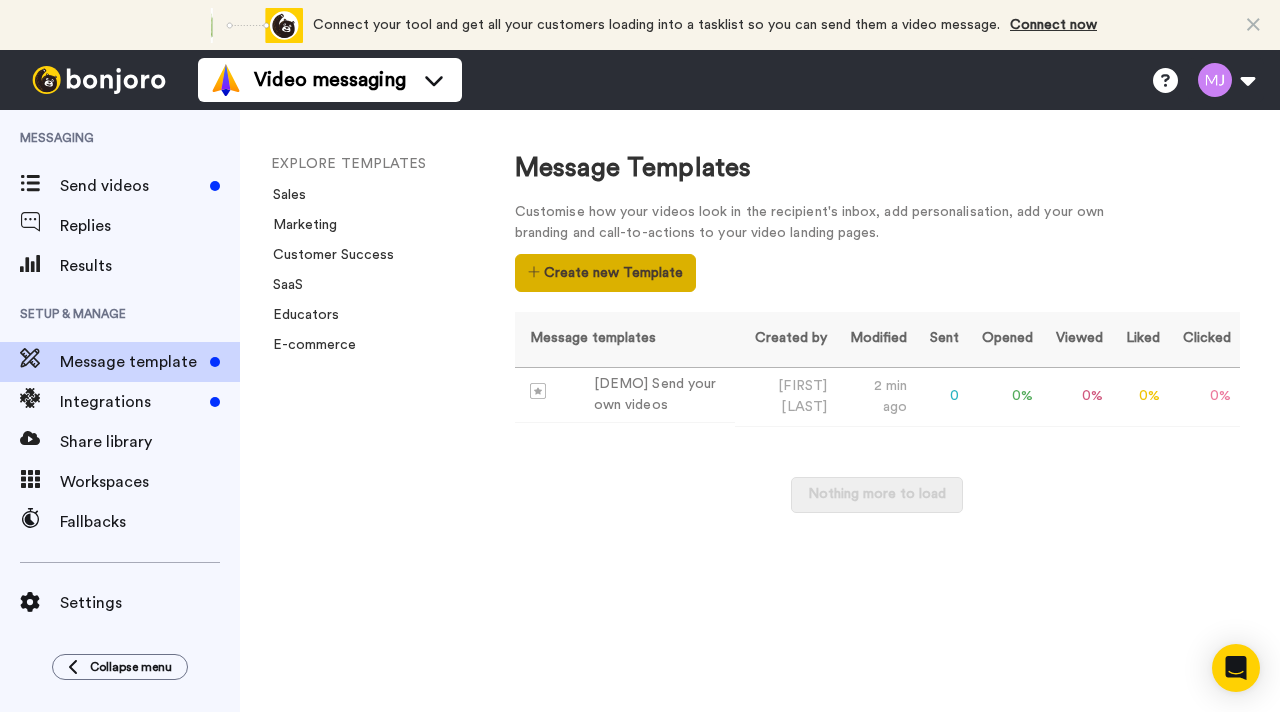 click on "Create new Template" at bounding box center (605, 273) 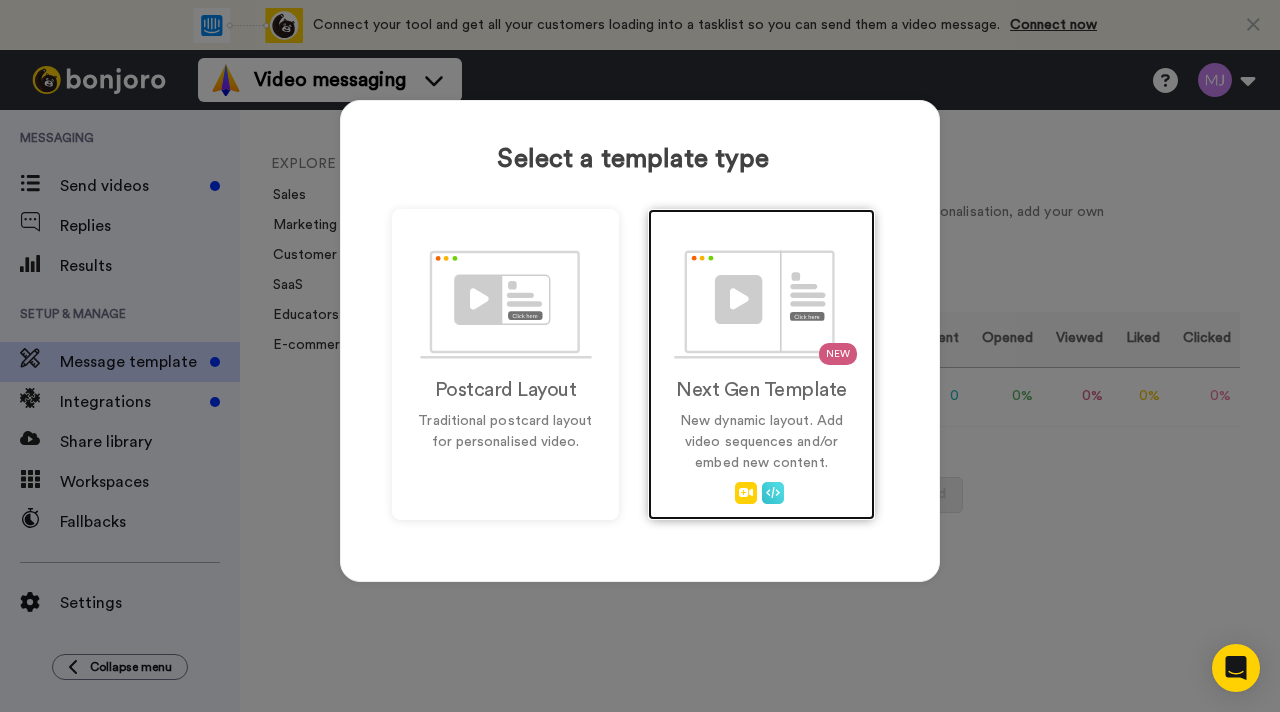 click at bounding box center [762, 304] 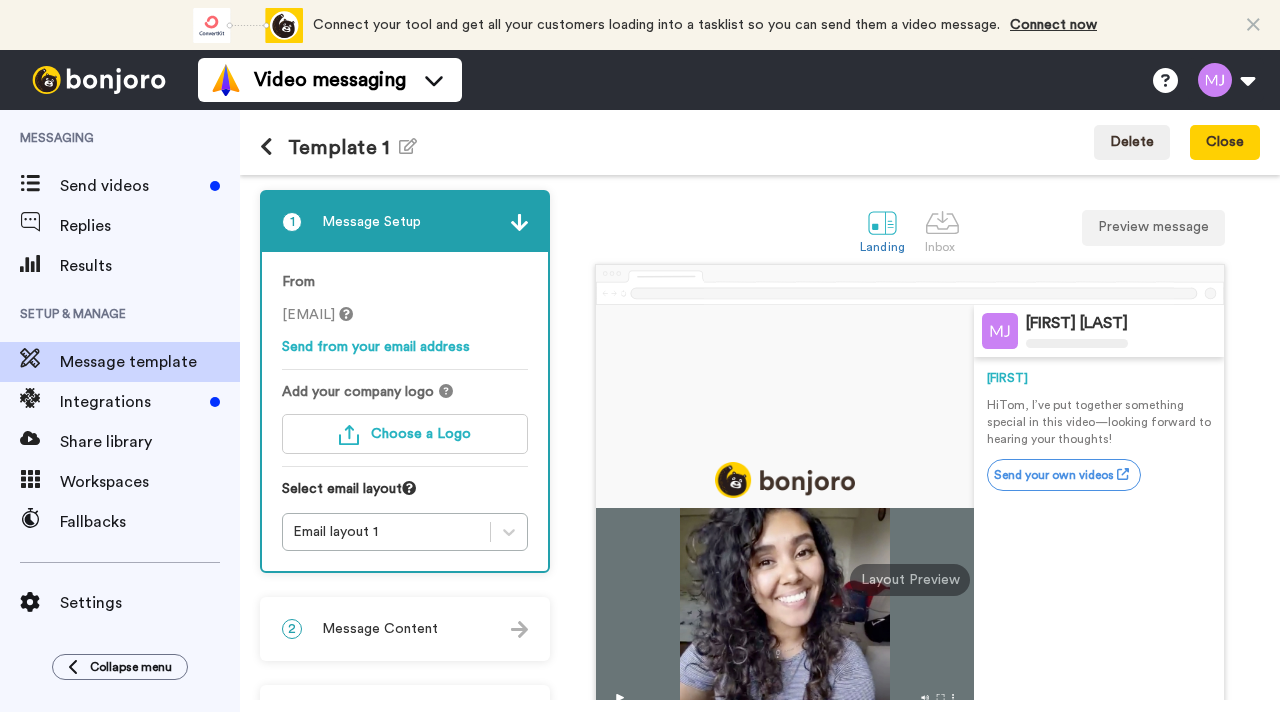 scroll, scrollTop: 0, scrollLeft: 0, axis: both 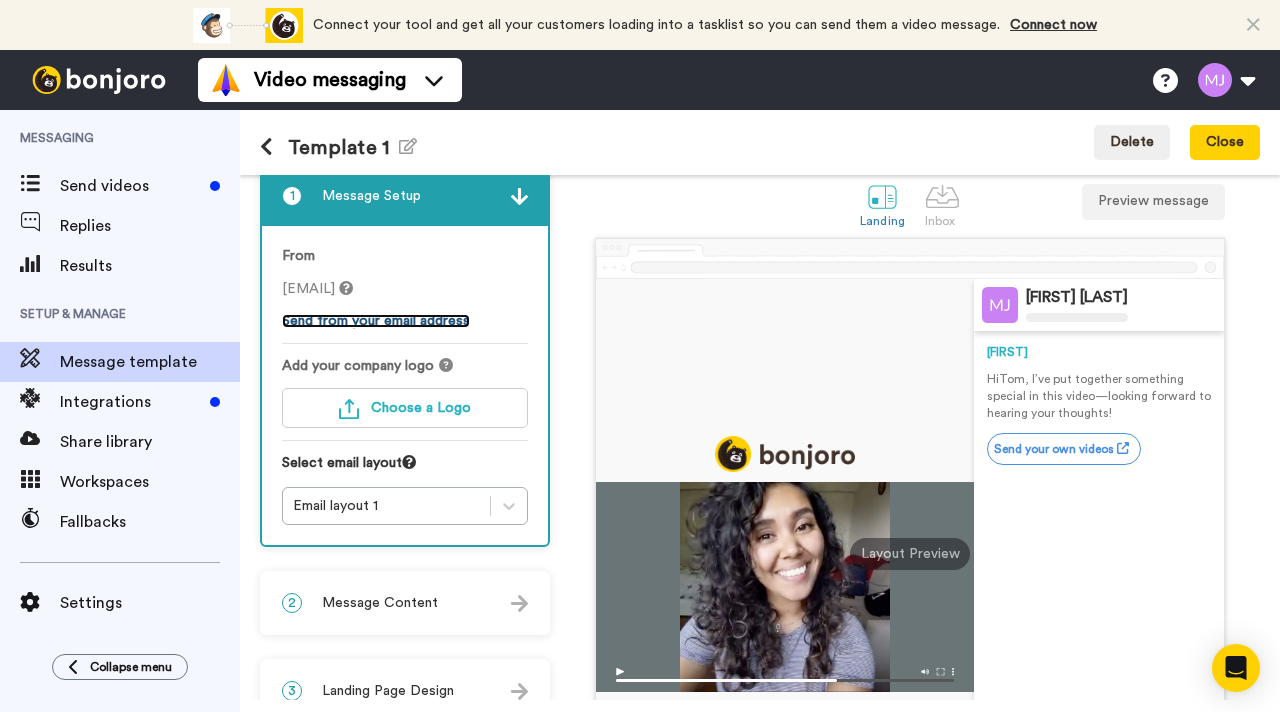 click on "Send from your email address" at bounding box center [376, 321] 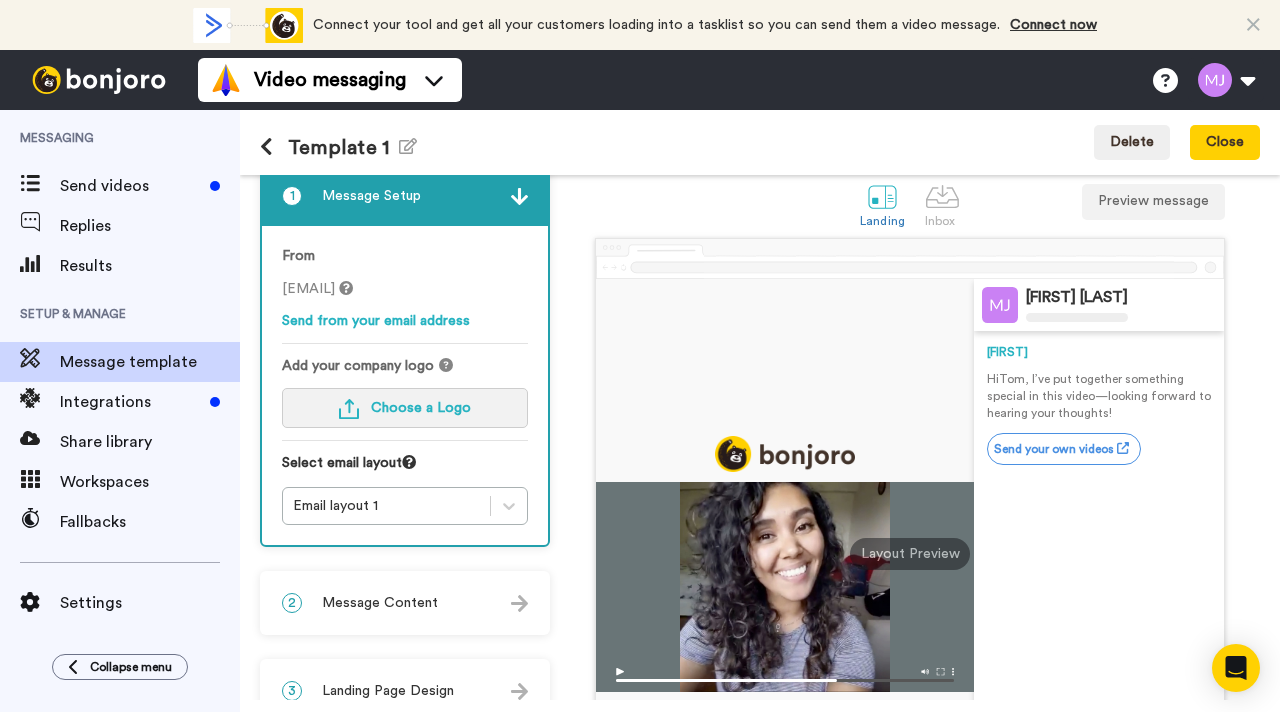 click on "Choose a Logo" at bounding box center [421, 408] 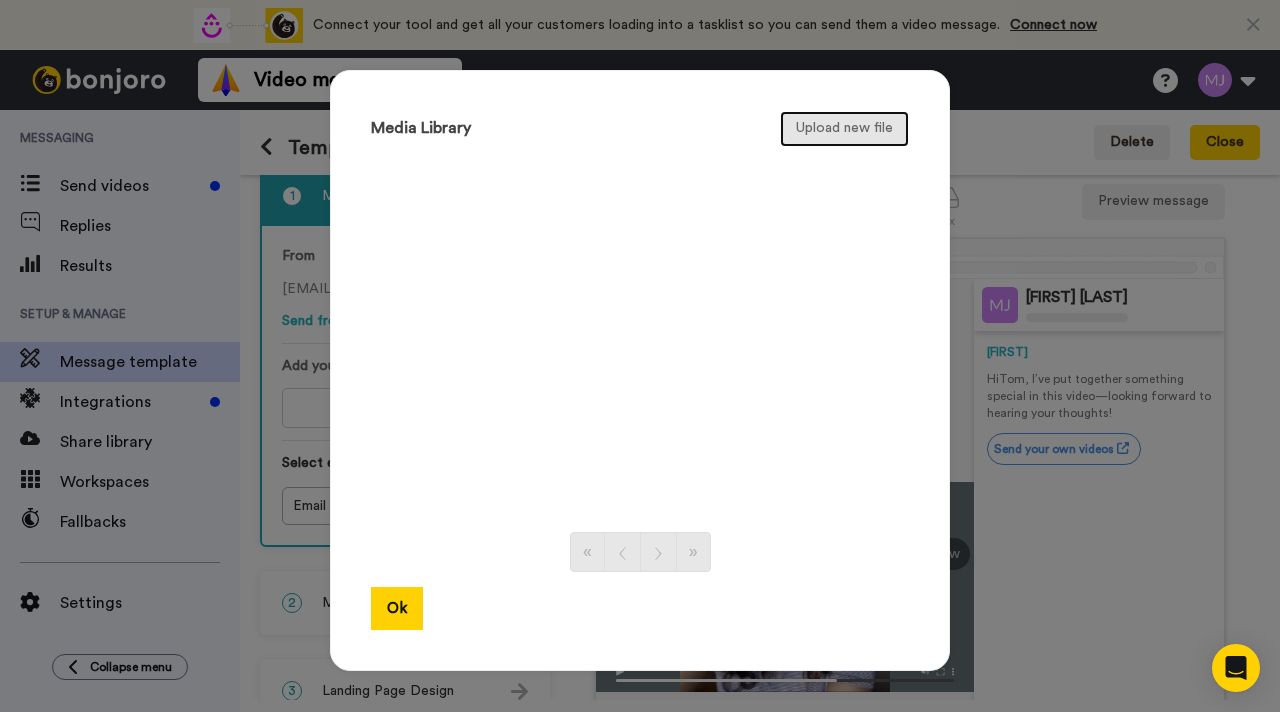 click on "Upload new file" at bounding box center (844, 129) 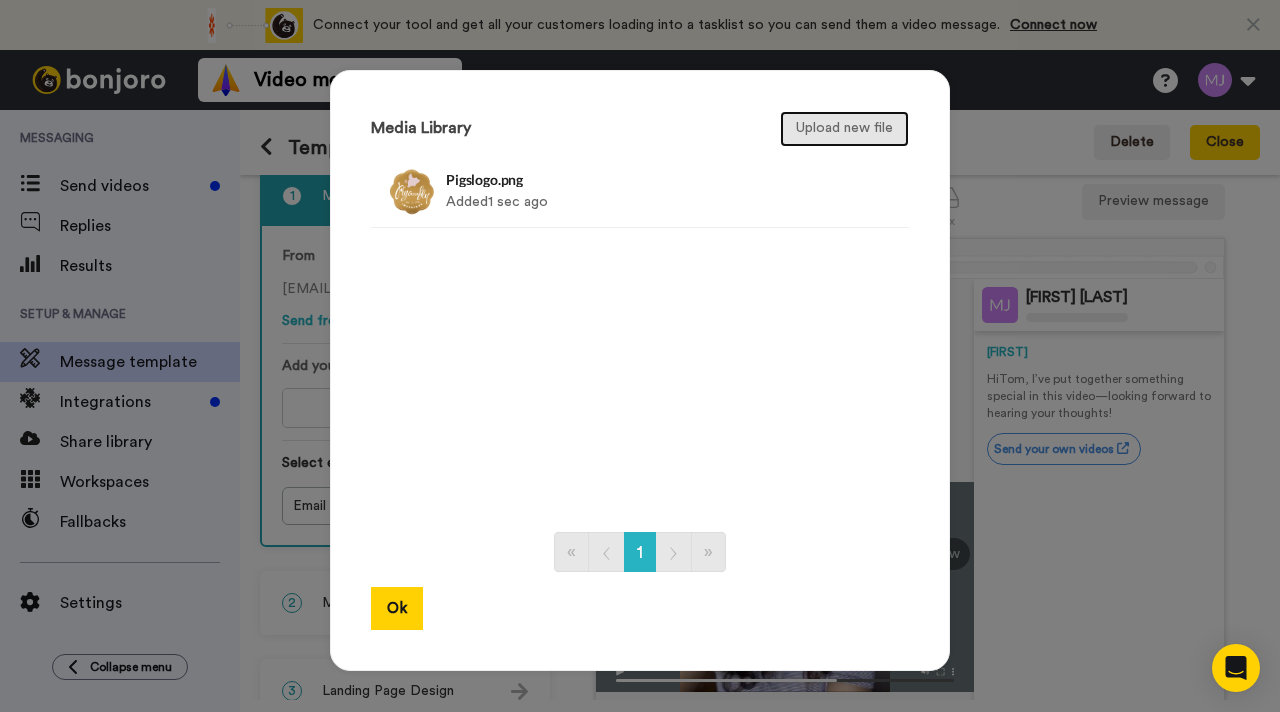 click on "Upload new file" at bounding box center (844, 129) 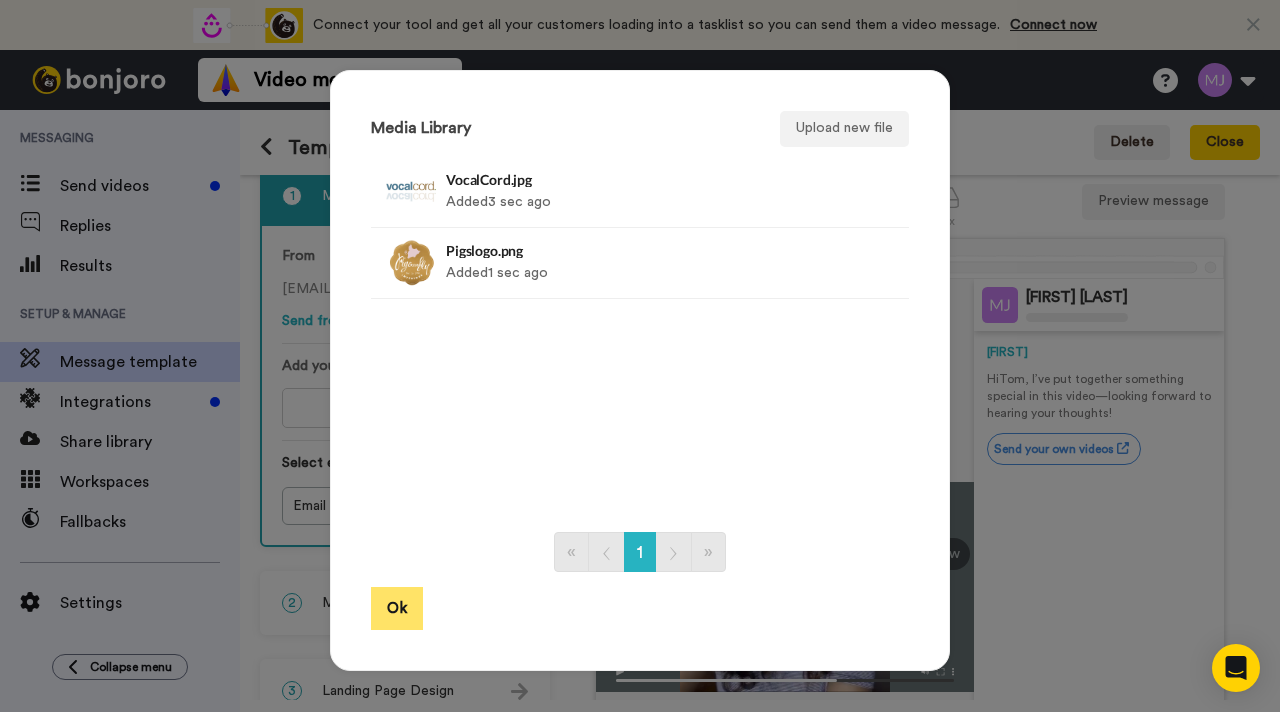 click on "Ok" at bounding box center [397, 608] 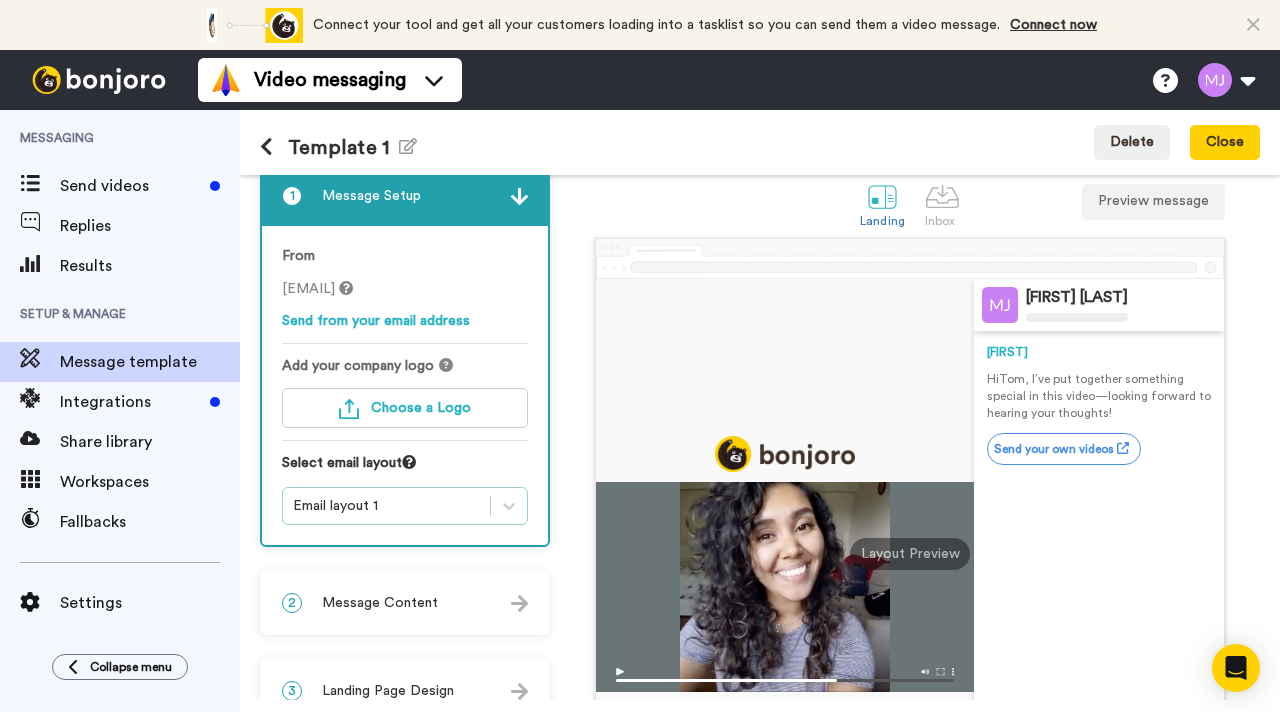 click on "Email layout 1" at bounding box center [405, 506] 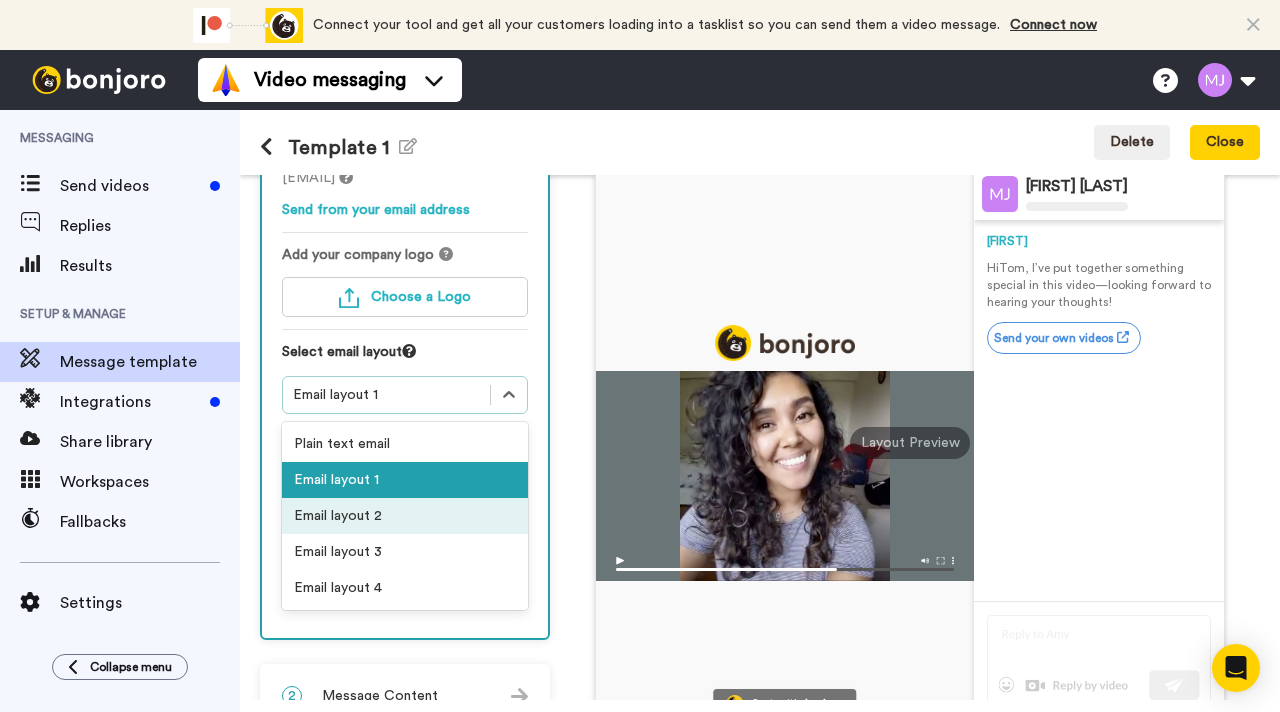 scroll, scrollTop: 169, scrollLeft: 0, axis: vertical 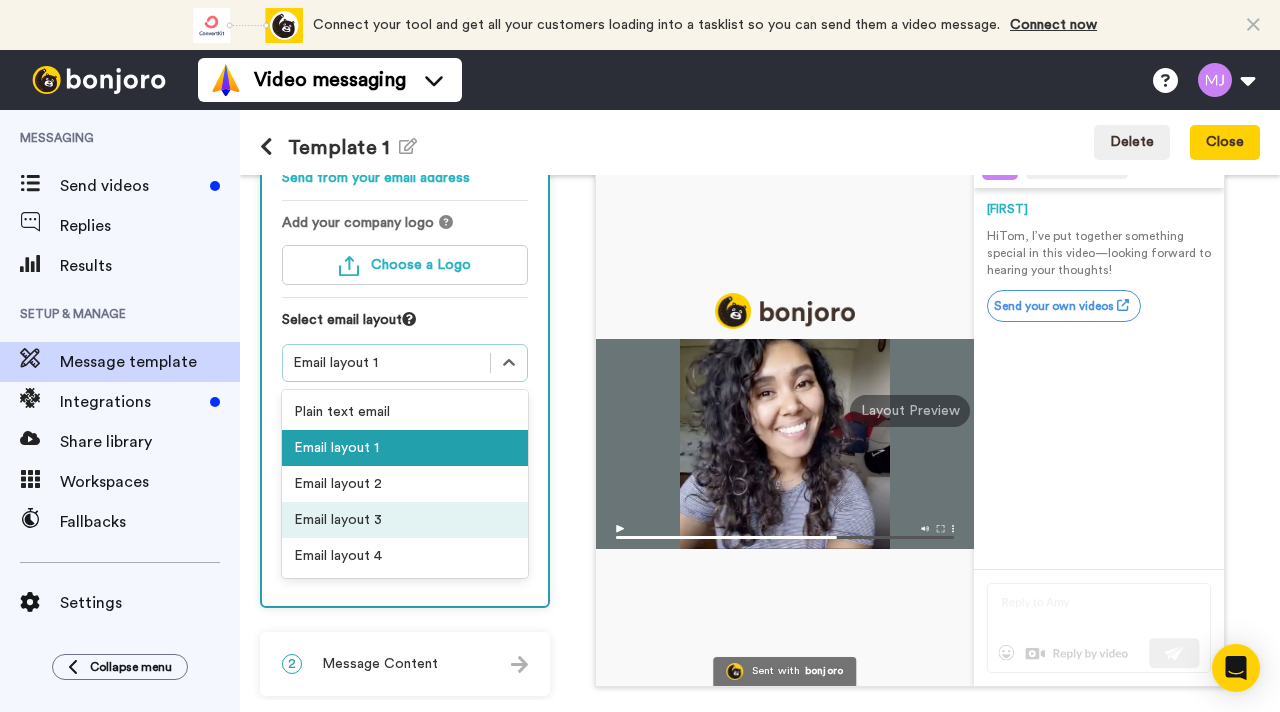 click on "Layout Preview" at bounding box center (910, 411) 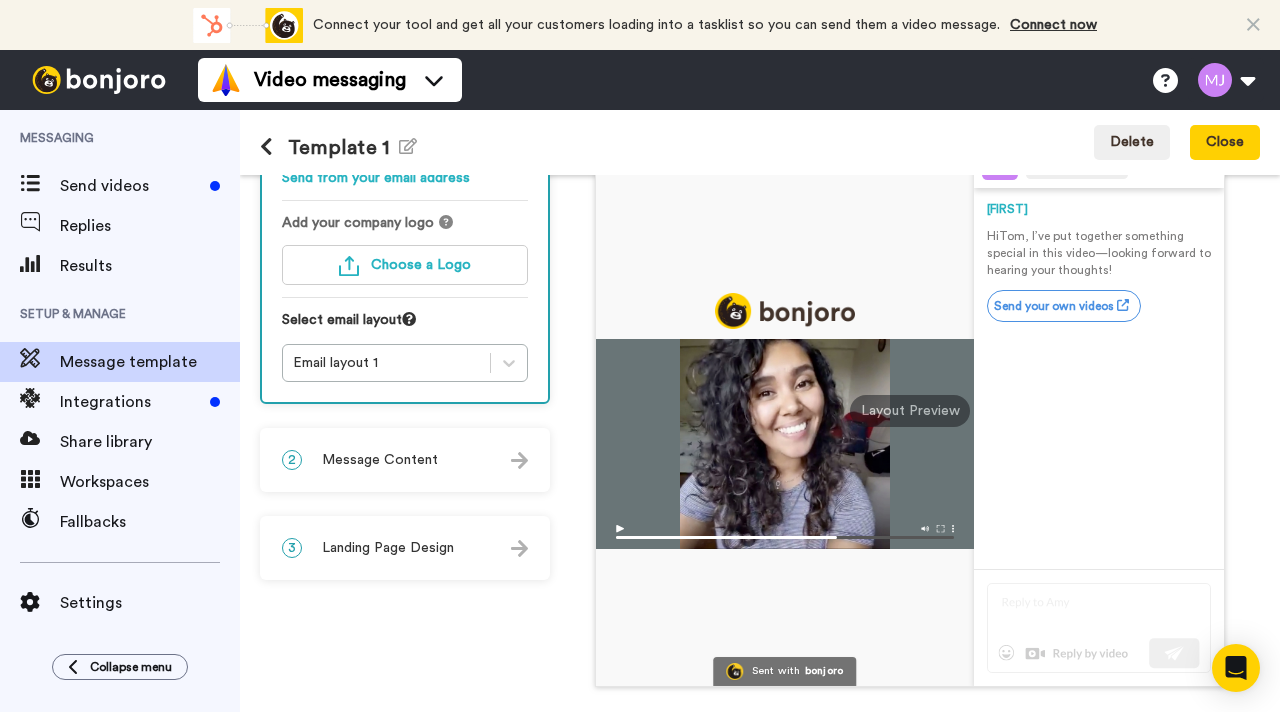 click on "Layout Preview" at bounding box center [910, 411] 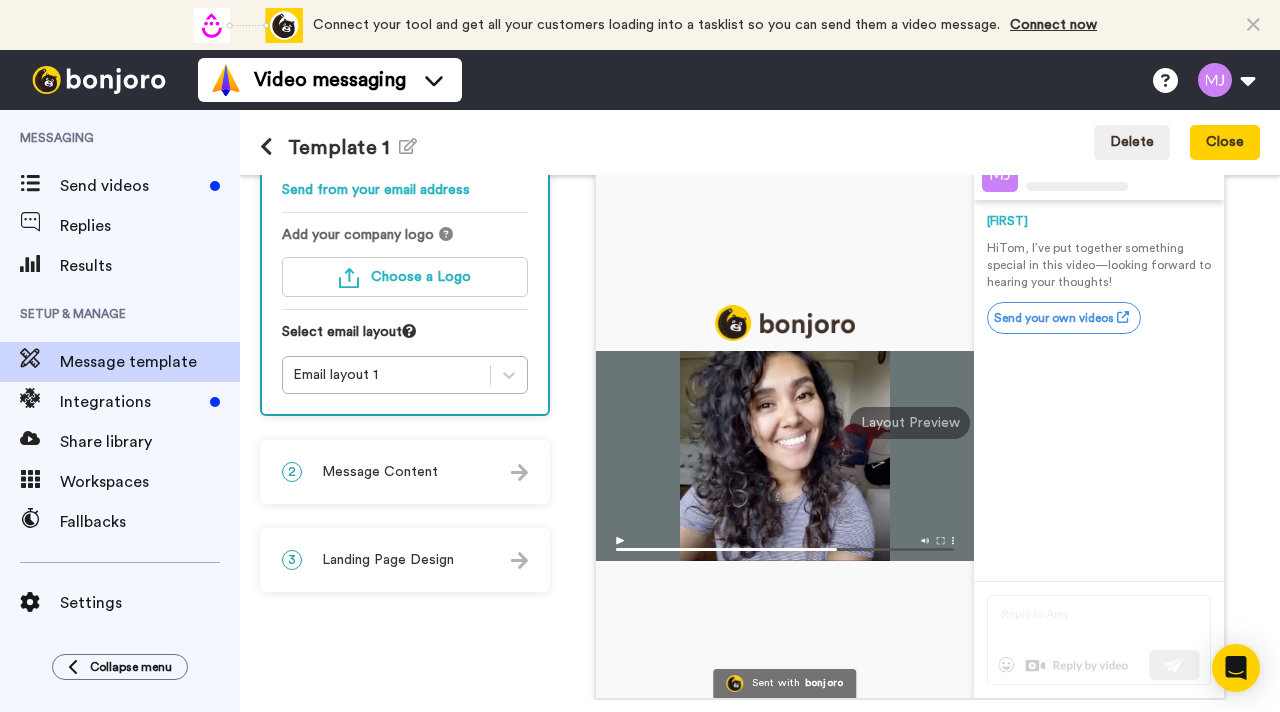 scroll, scrollTop: 183, scrollLeft: 0, axis: vertical 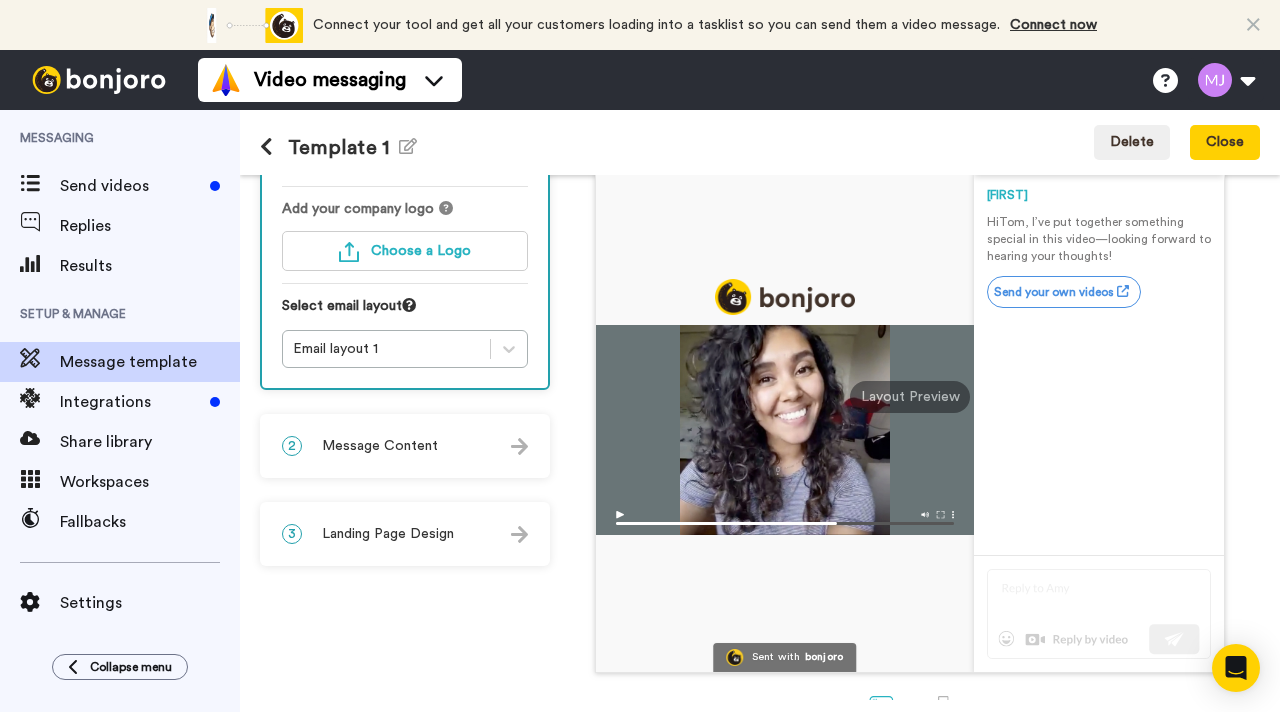 click on "3 Landing Page Design" at bounding box center (405, 534) 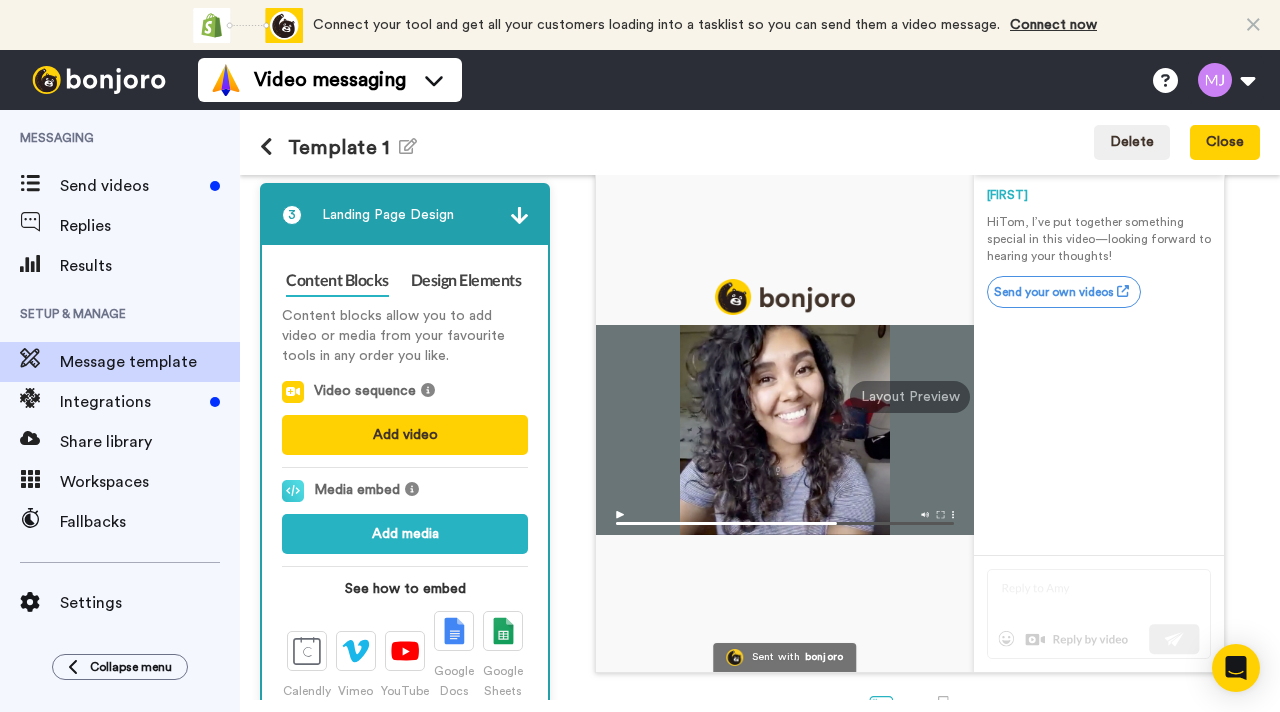 click at bounding box center [519, 215] 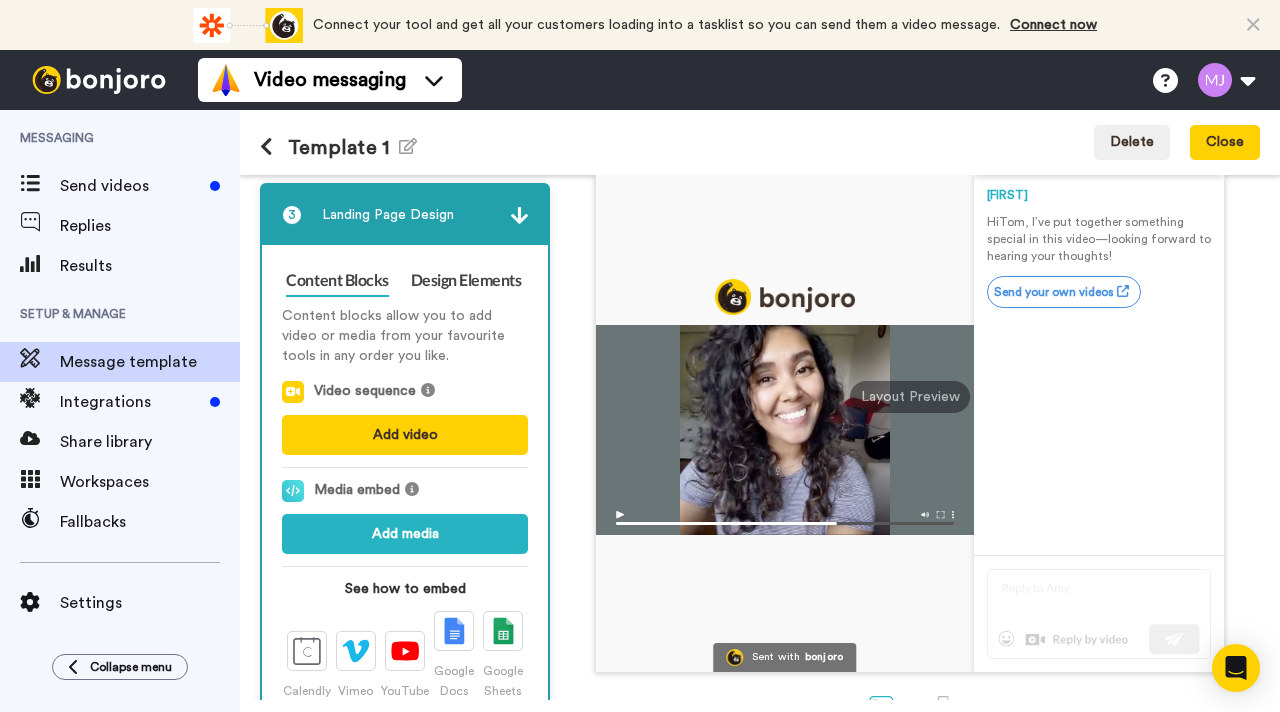 click at bounding box center (785, 397) 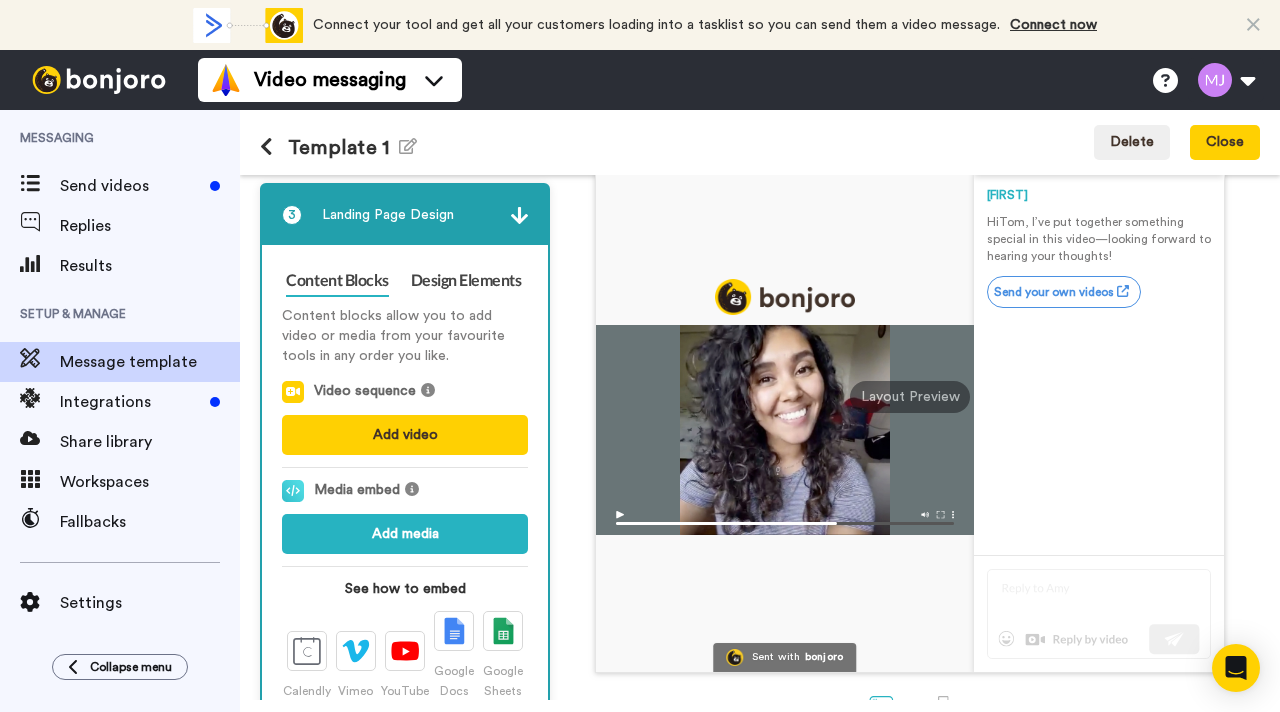 click at bounding box center [266, 147] 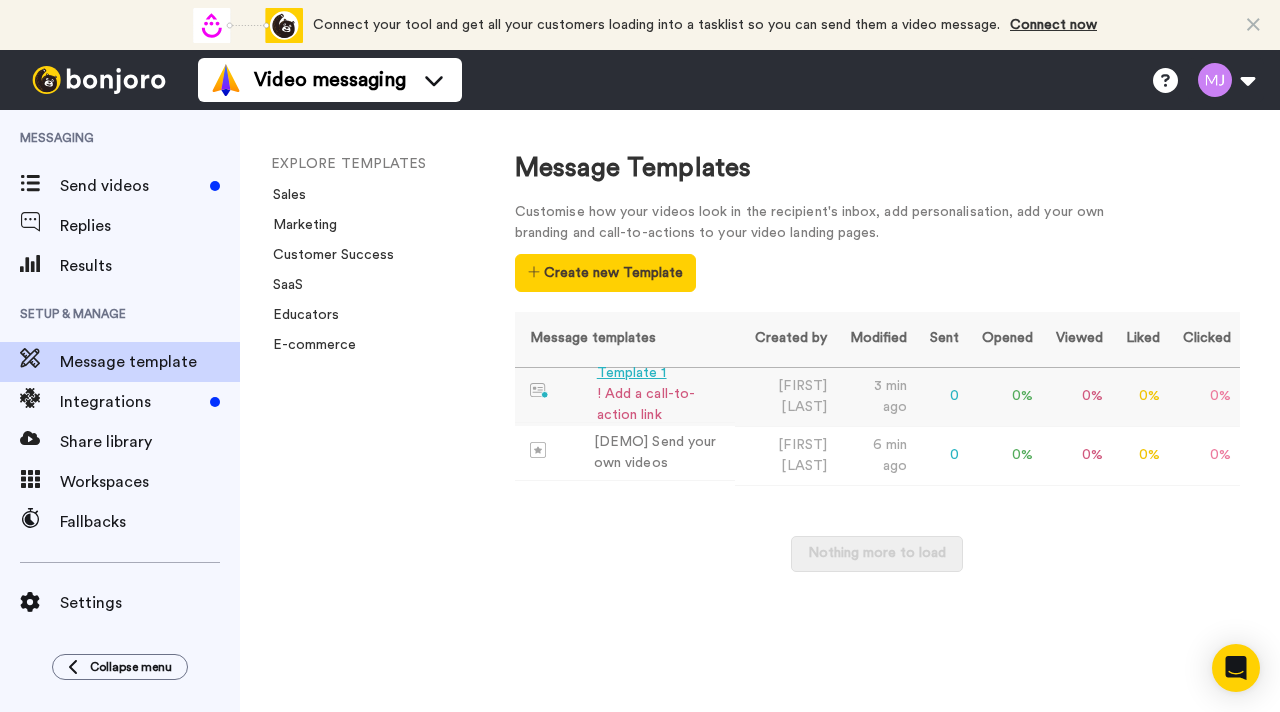 click on "Template 1" at bounding box center [662, 373] 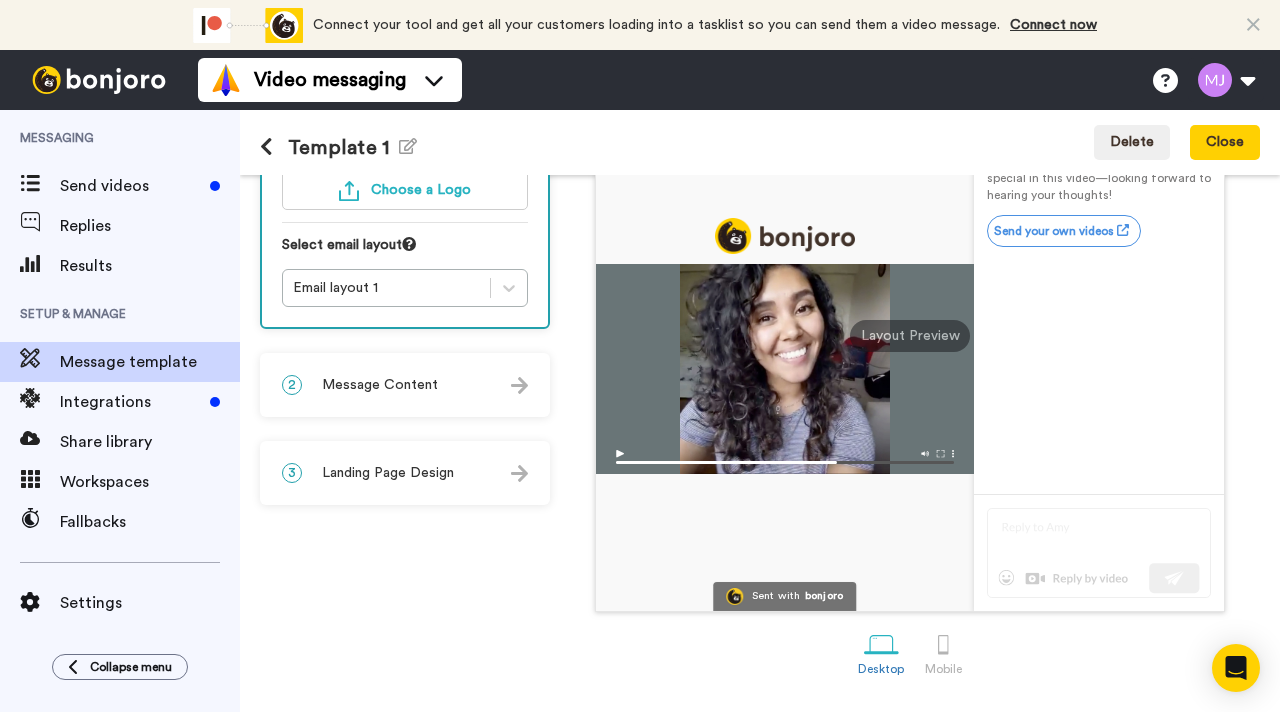 scroll, scrollTop: 247, scrollLeft: 0, axis: vertical 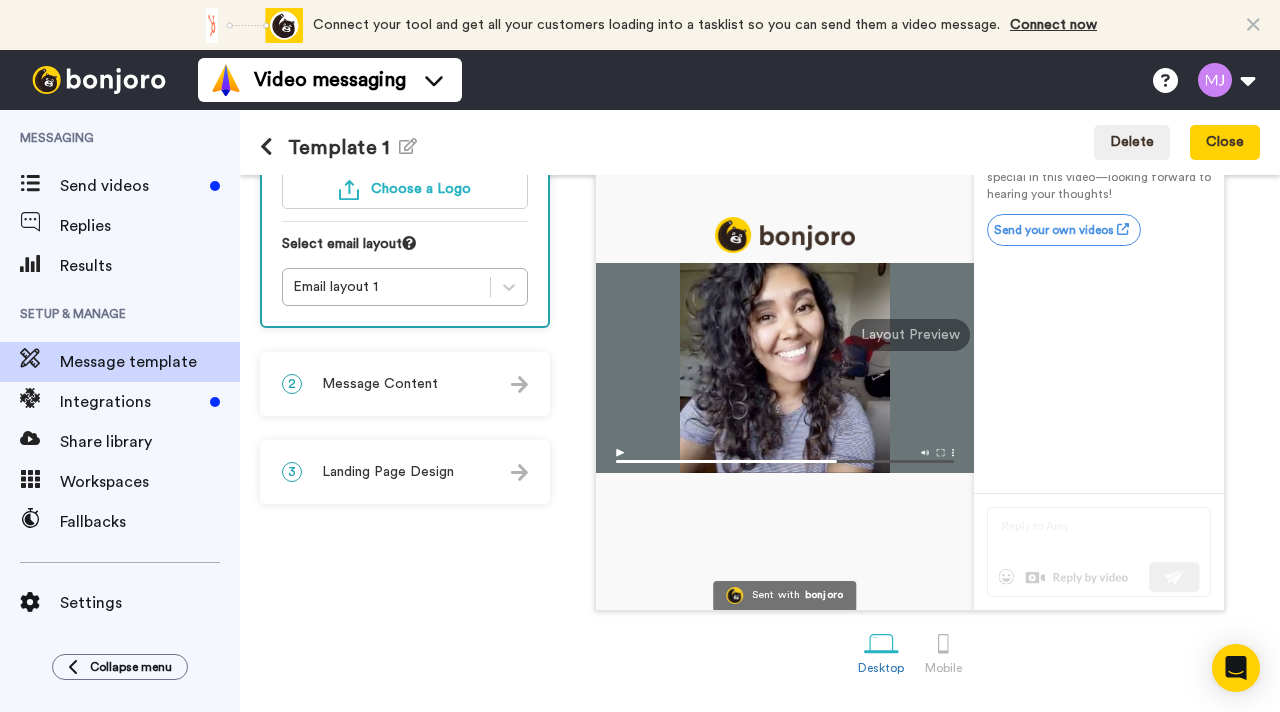 click at bounding box center [785, 368] 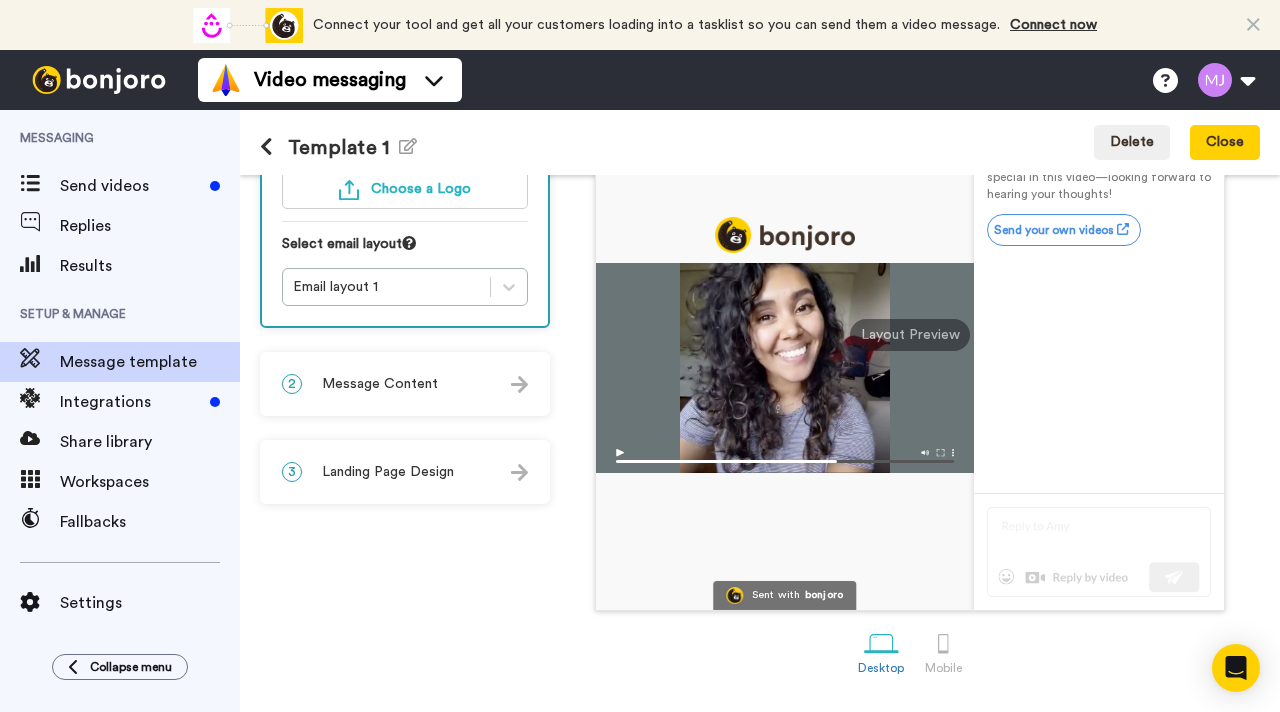 click at bounding box center (785, 456) 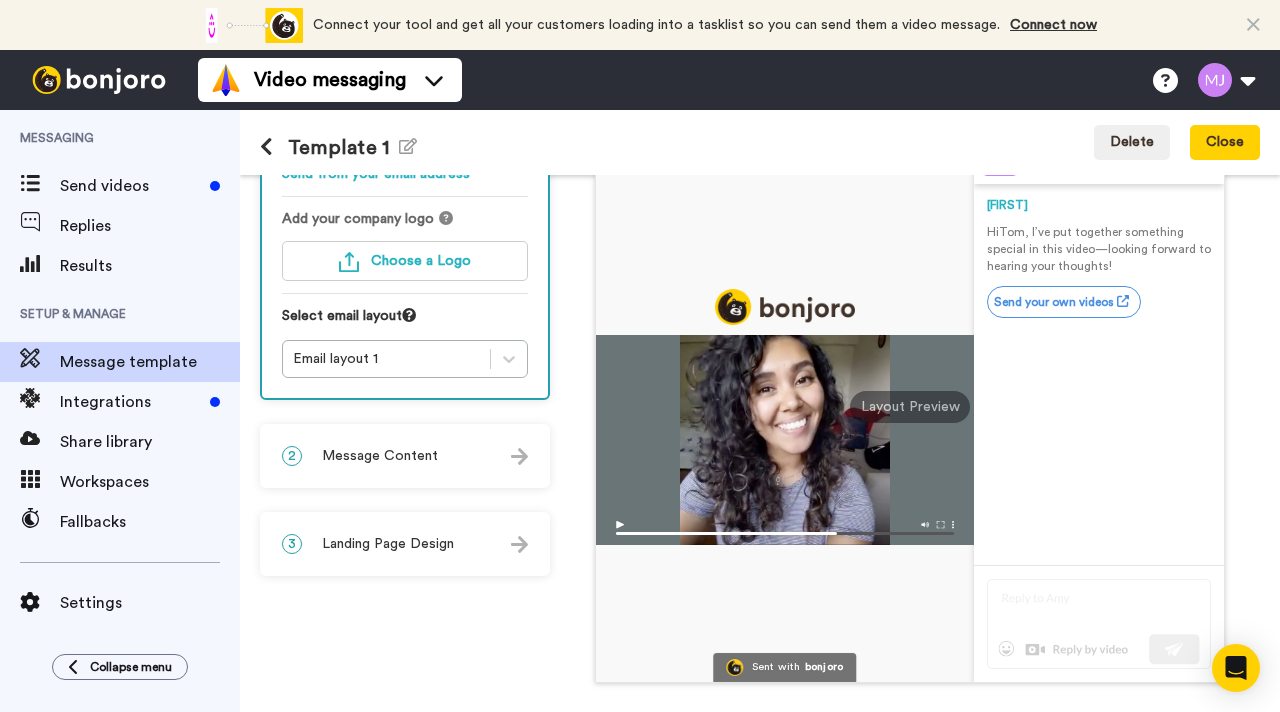 scroll, scrollTop: 247, scrollLeft: 0, axis: vertical 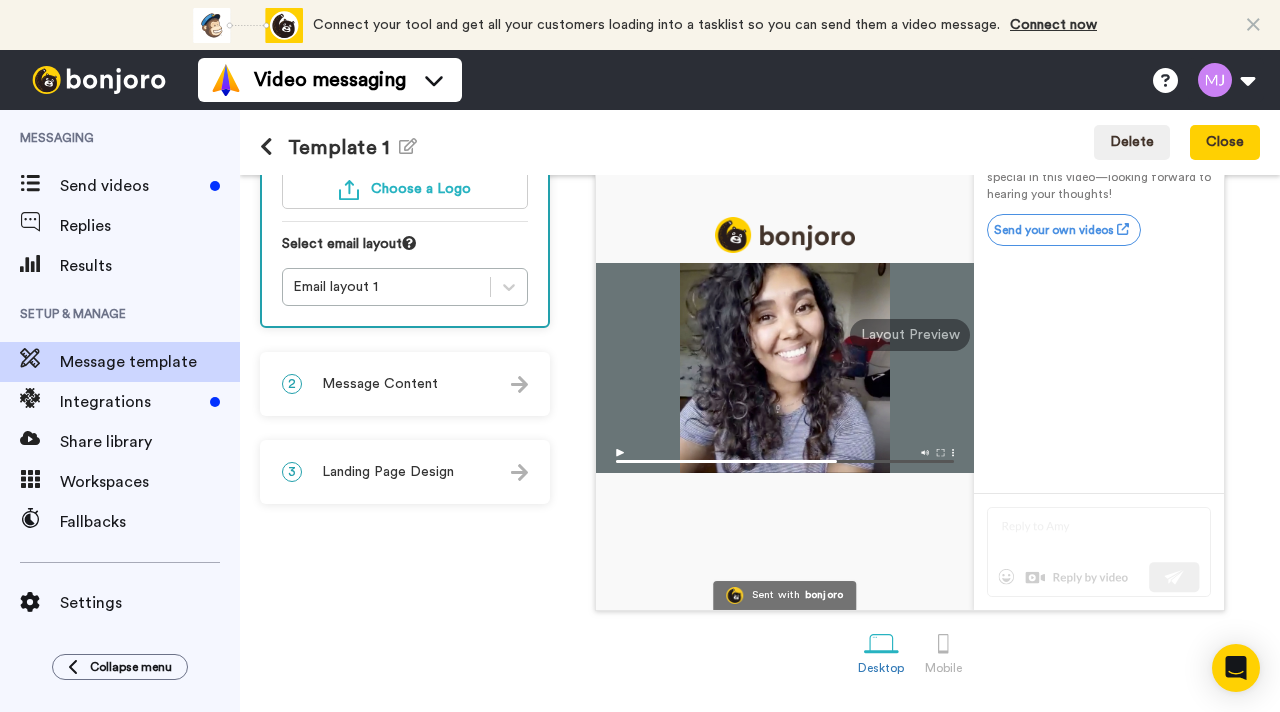 click on "2 Message Content" at bounding box center (405, 384) 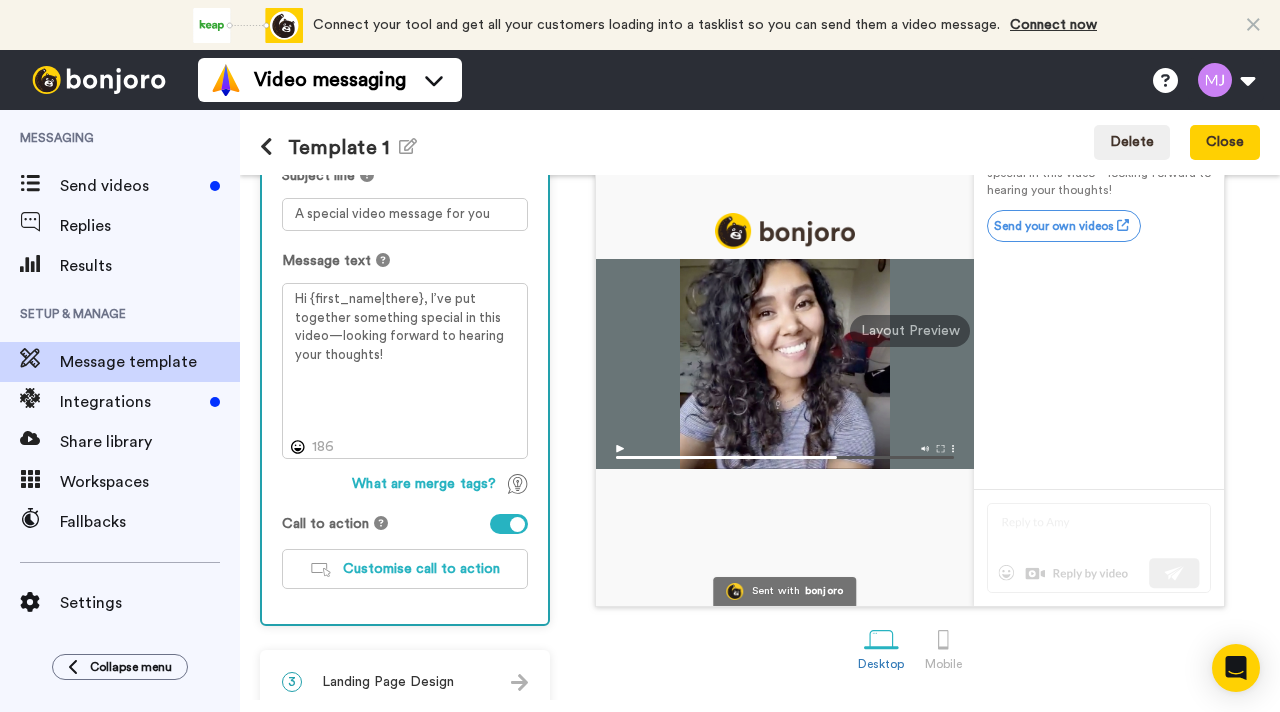 scroll, scrollTop: 223, scrollLeft: 0, axis: vertical 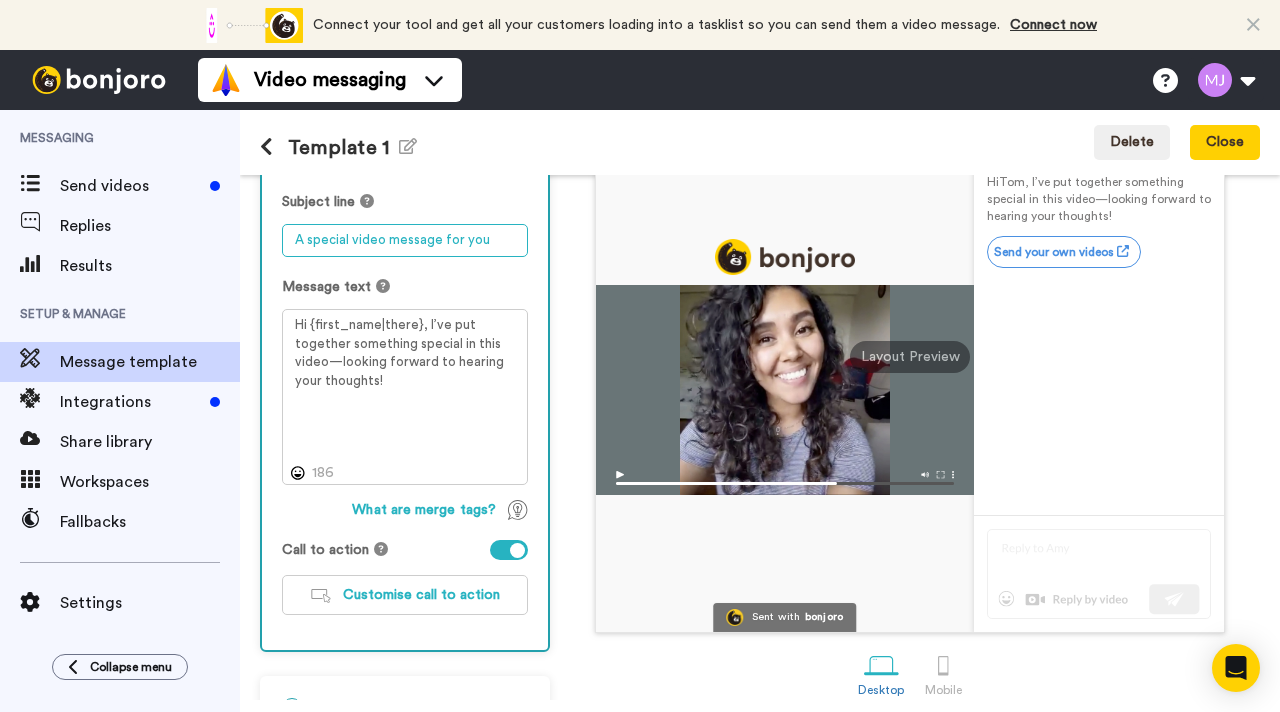 drag, startPoint x: 347, startPoint y: 254, endPoint x: 304, endPoint y: 226, distance: 51.312767 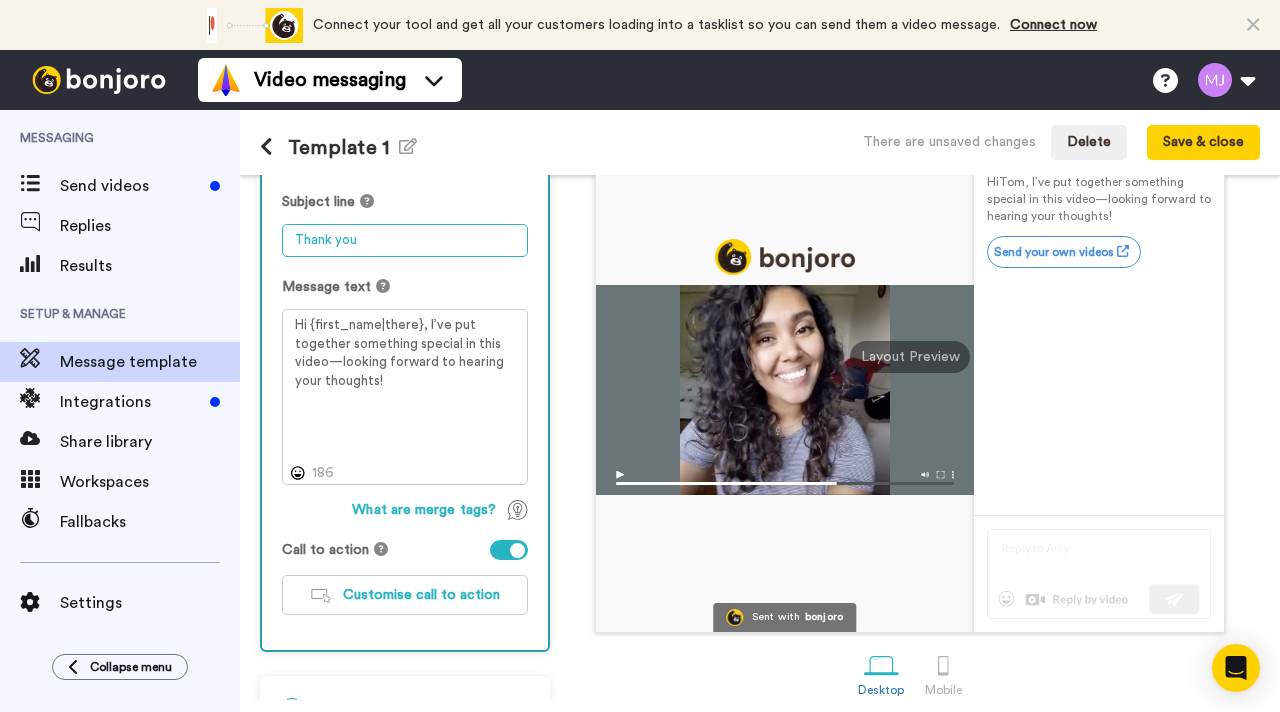 type on "Thank you" 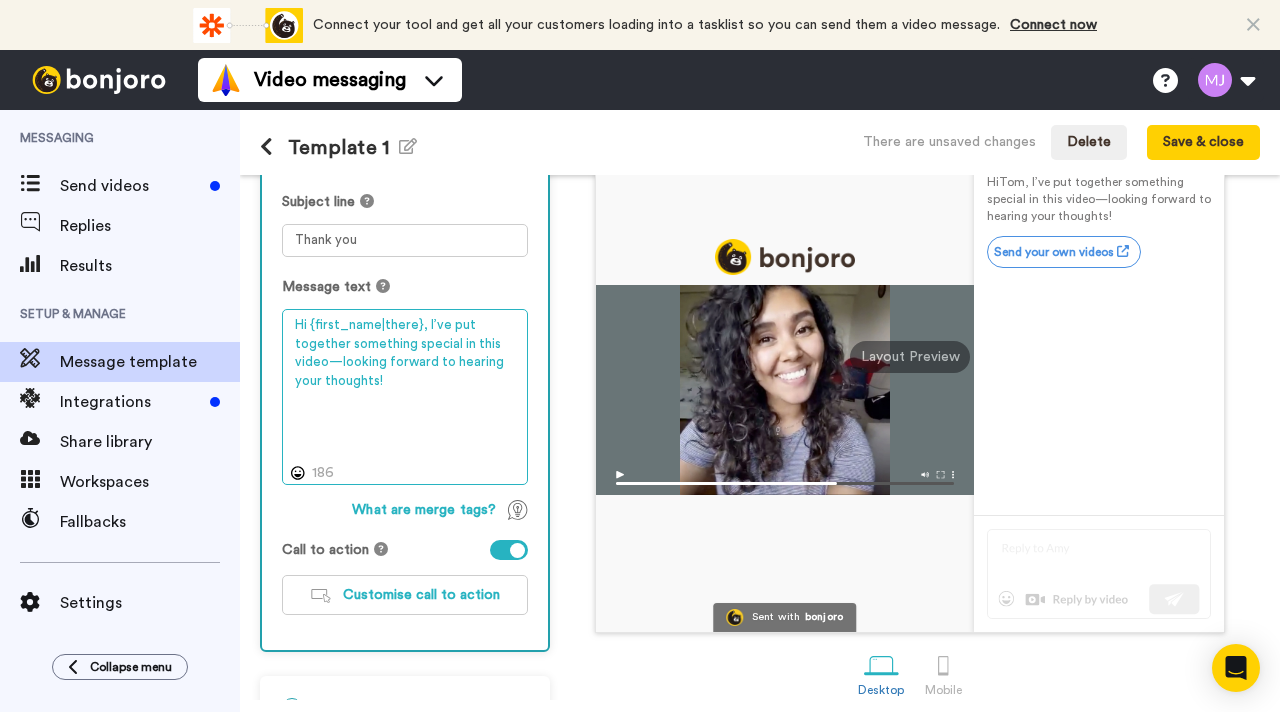 drag, startPoint x: 429, startPoint y: 377, endPoint x: 266, endPoint y: 340, distance: 167.14664 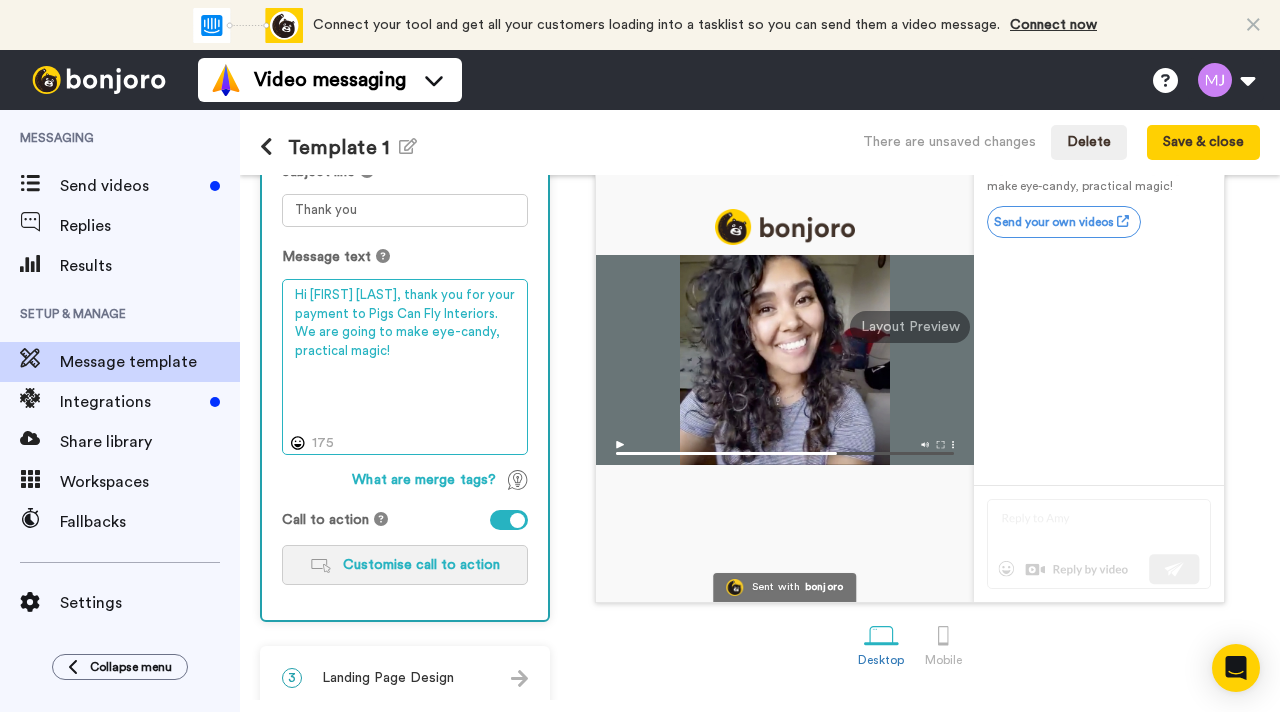scroll, scrollTop: 254, scrollLeft: 0, axis: vertical 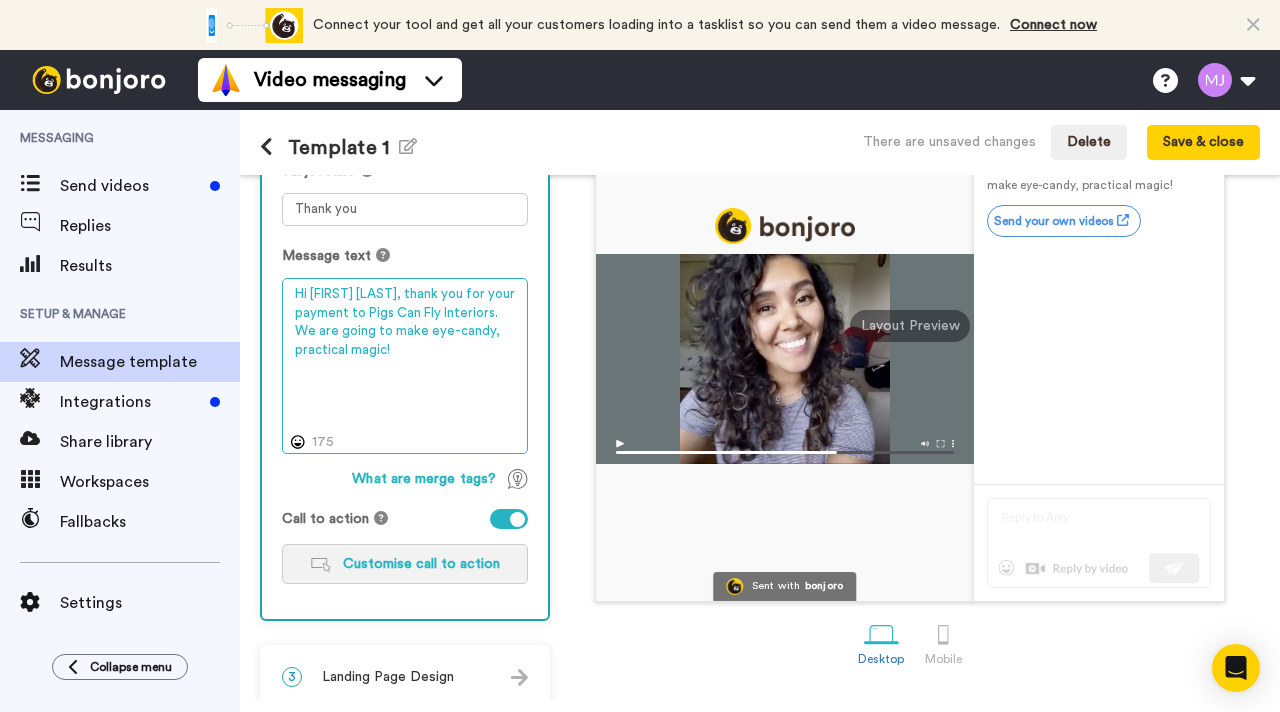 type on "Hi {first_name|there}, thank you for your payment to Pigs Can Fly Interiors. We are going to make eye-candy, practical magic!" 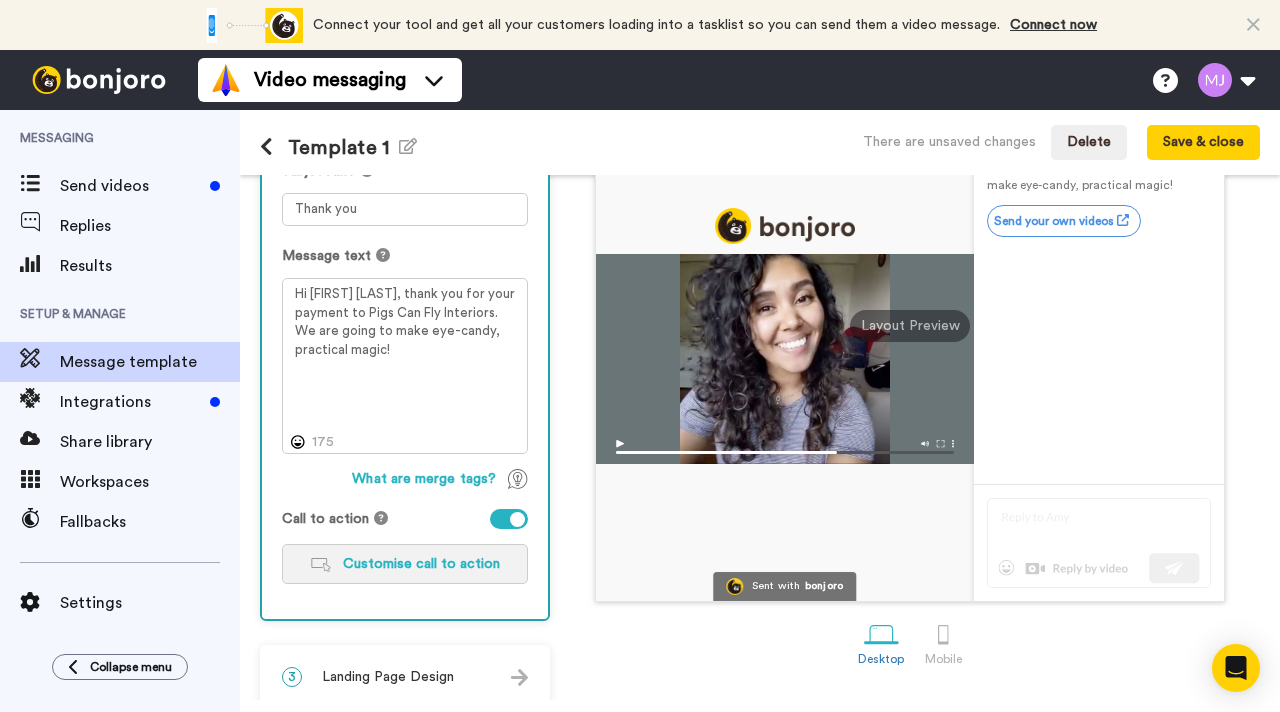 click on "Customise call to action" at bounding box center (421, 564) 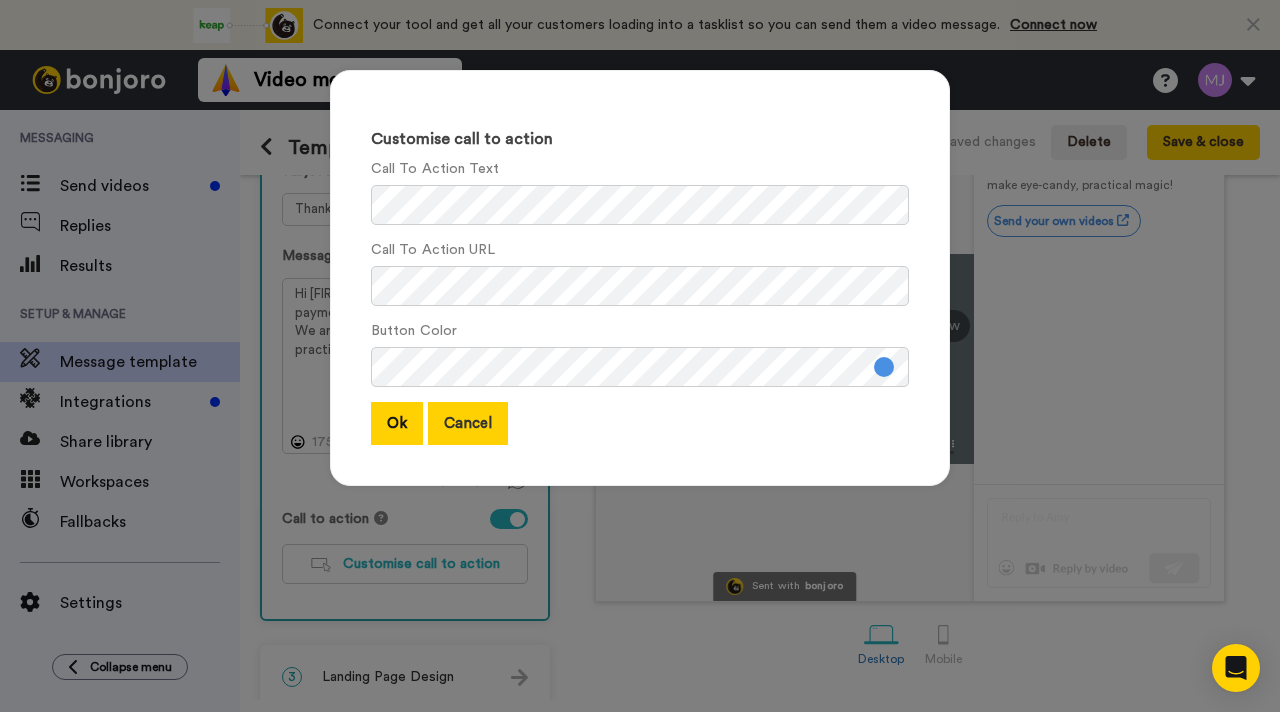 click on "Cancel" at bounding box center (468, 423) 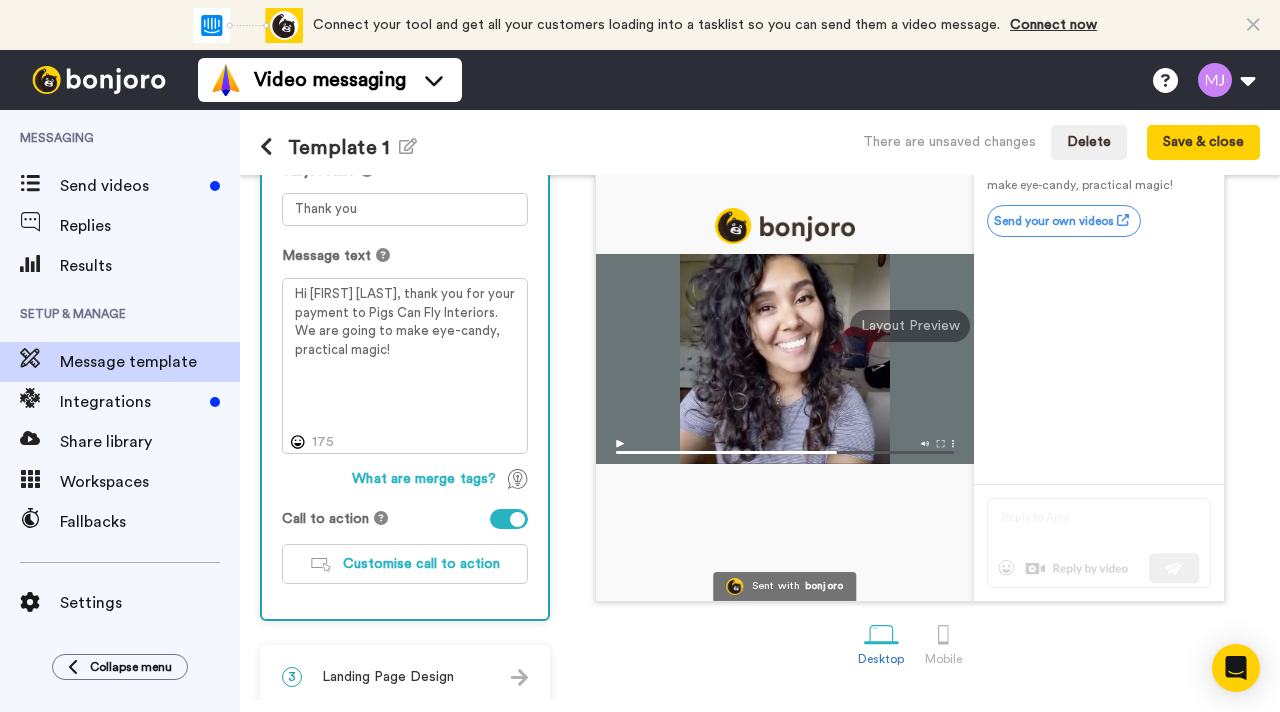 click at bounding box center (517, 519) 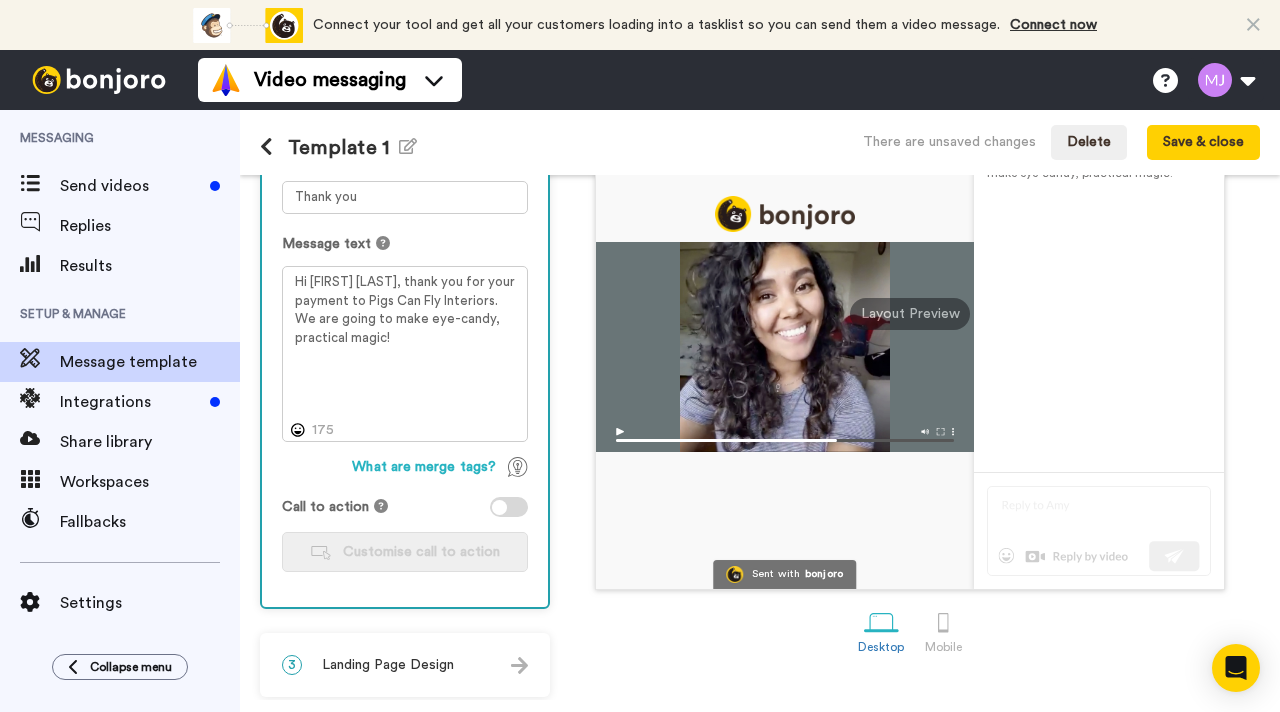 scroll, scrollTop: 278, scrollLeft: 0, axis: vertical 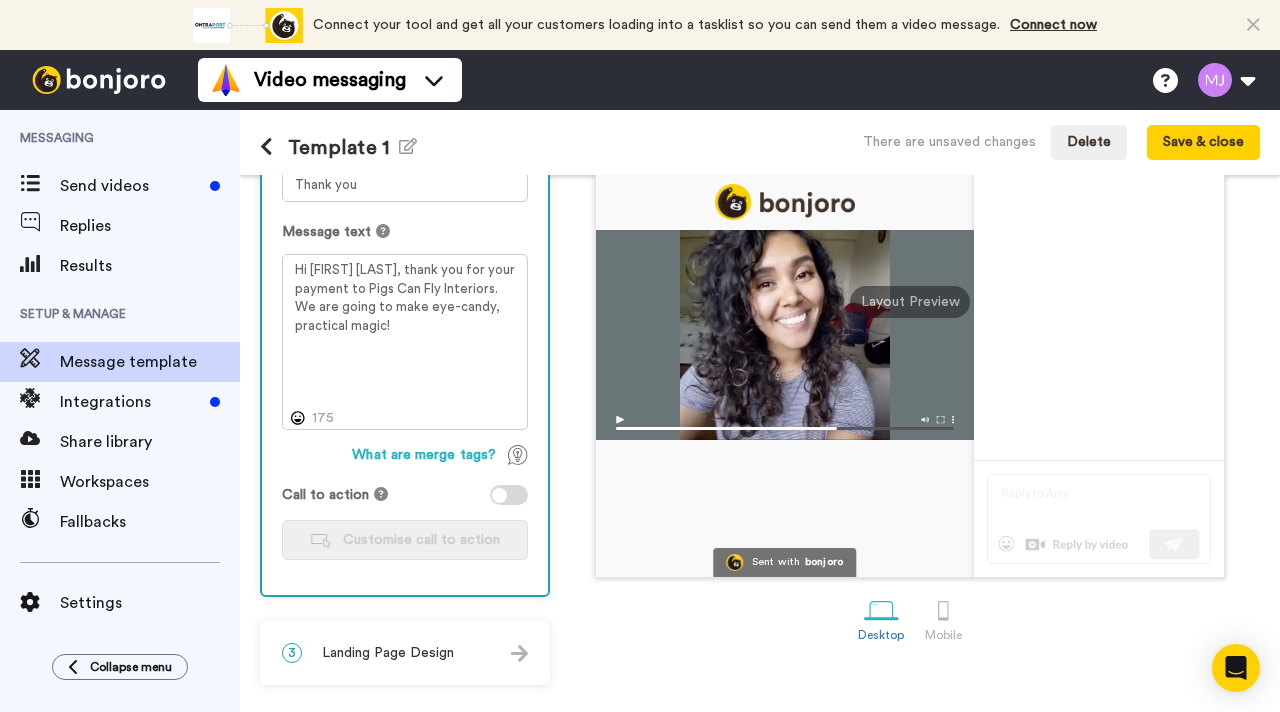 click on "3 Landing Page Design" at bounding box center [405, 653] 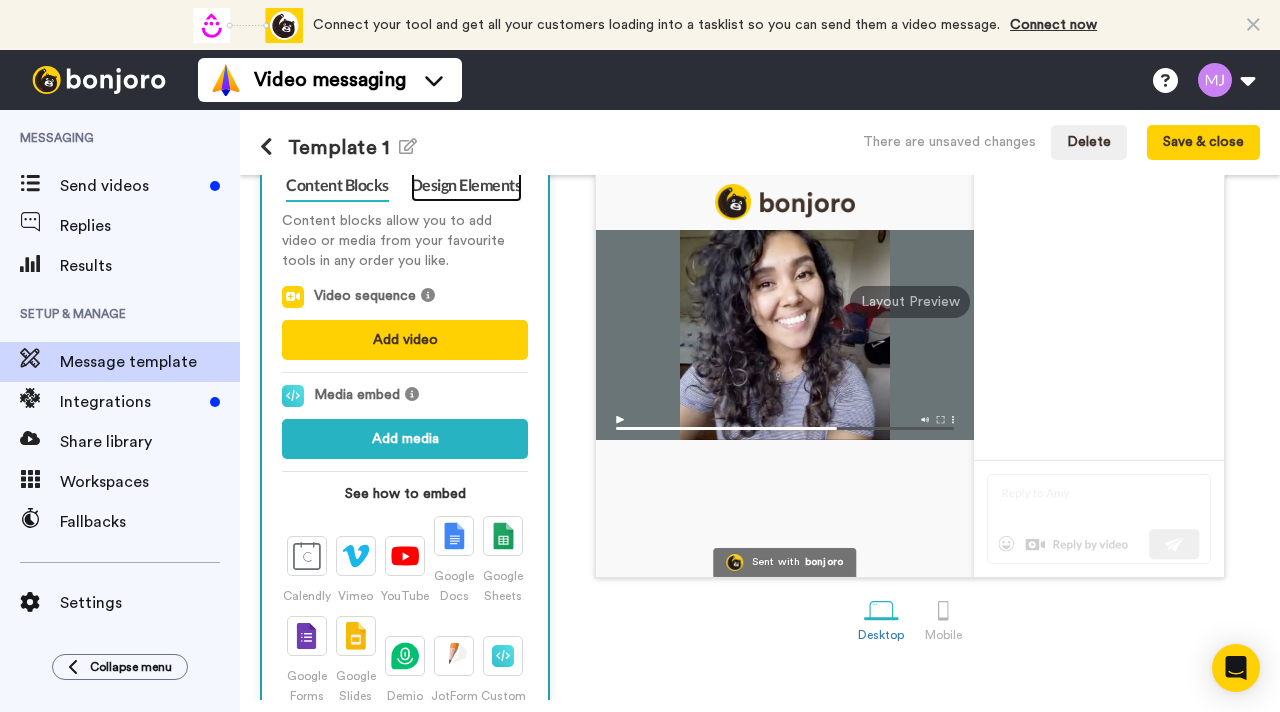 click on "Design Elements" at bounding box center [466, 186] 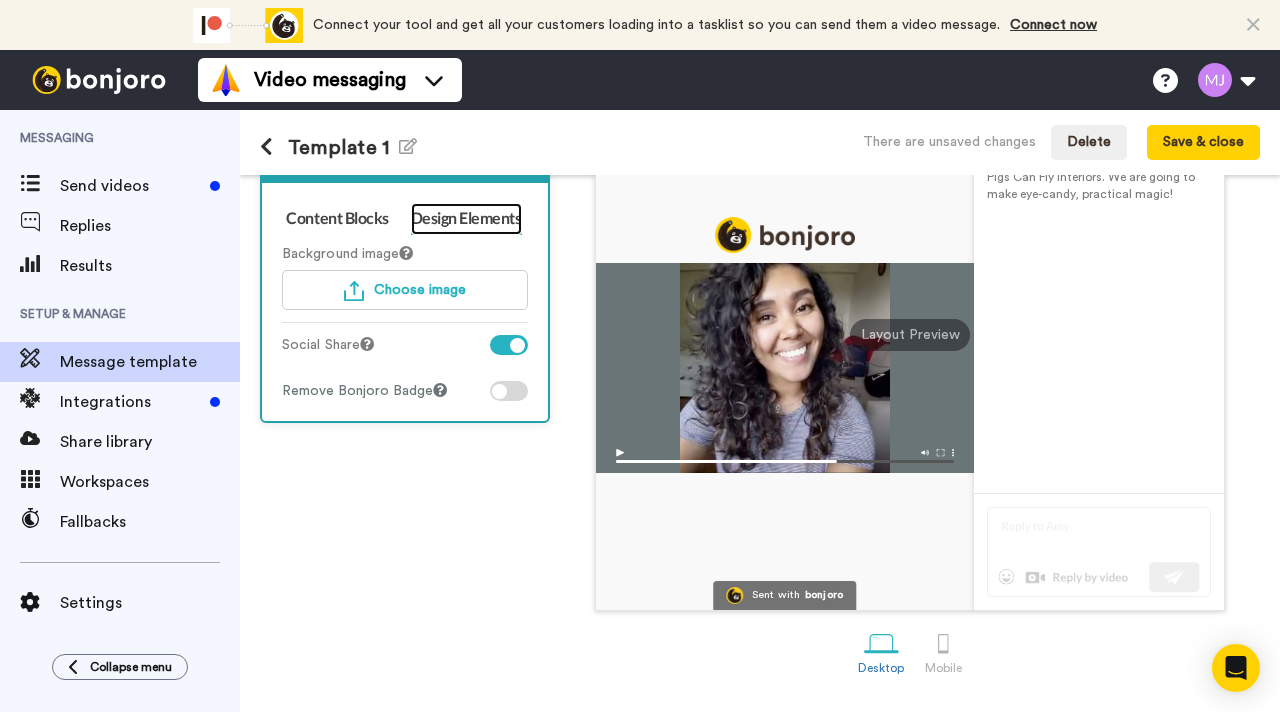scroll, scrollTop: 247, scrollLeft: 0, axis: vertical 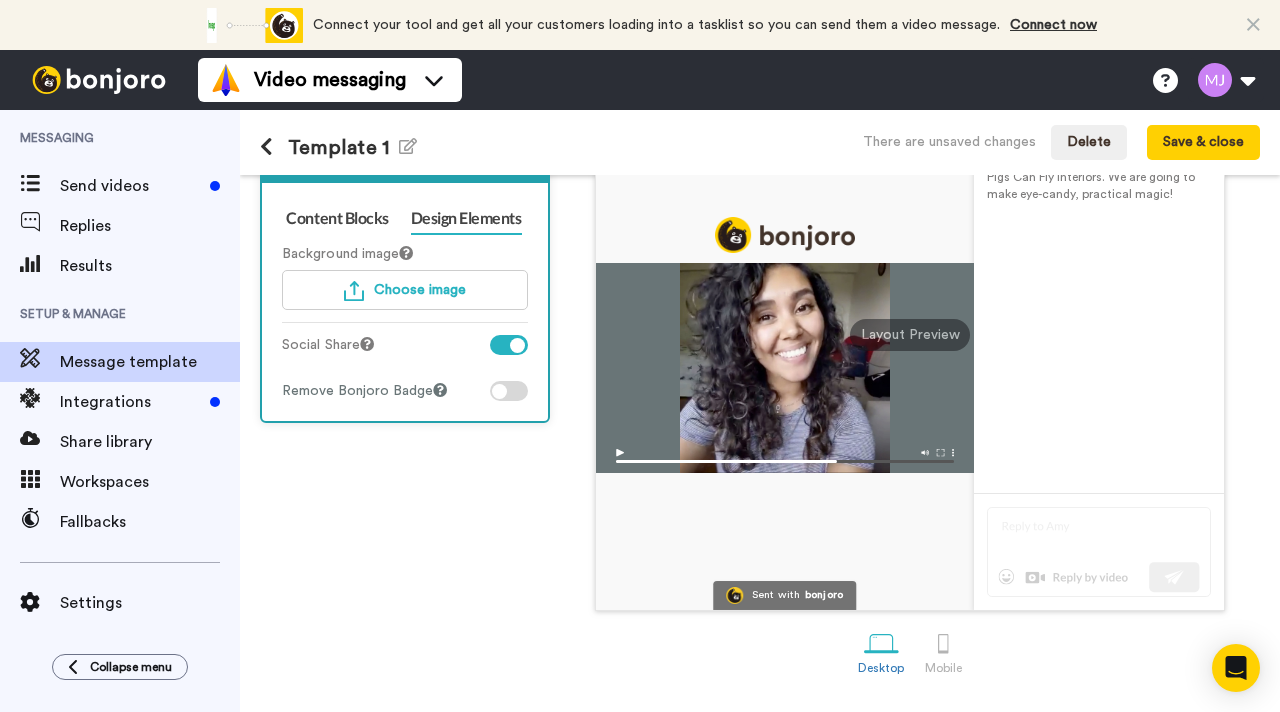 click at bounding box center [499, 391] 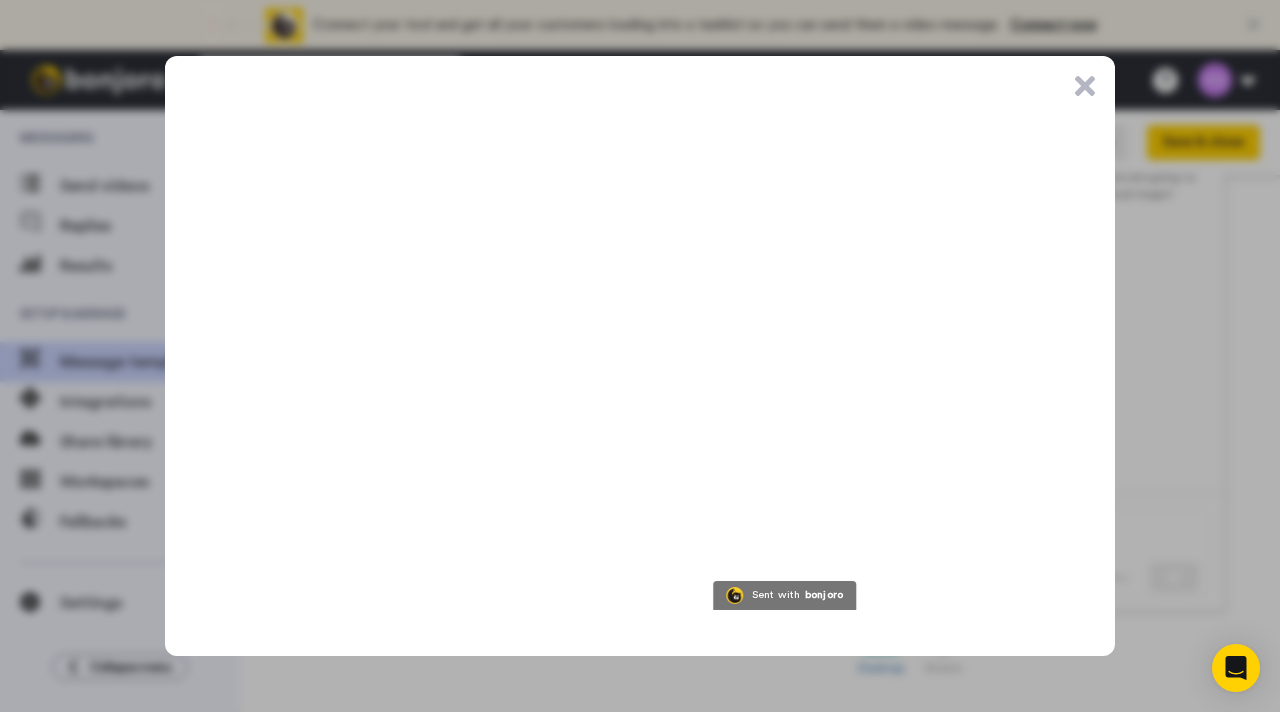 click on ".cls-1{stroke-width:0px;}" at bounding box center [1085, 86] 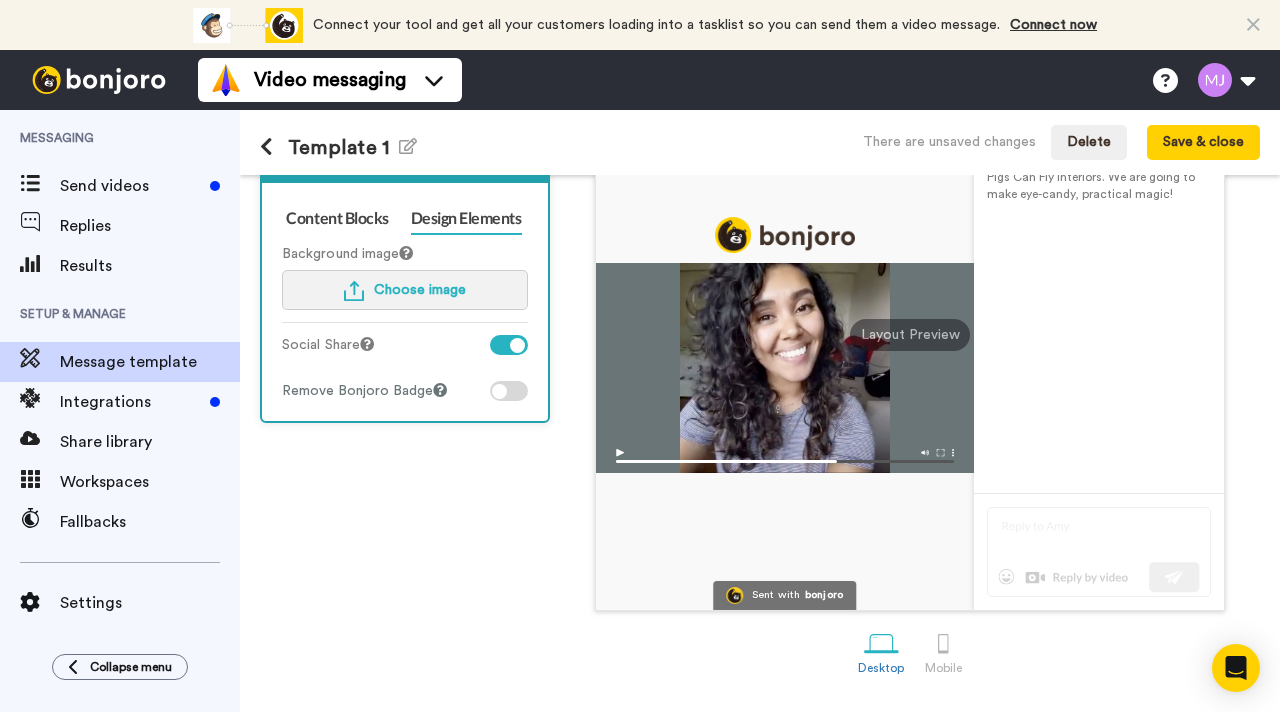 click on "Choose image" at bounding box center [420, 290] 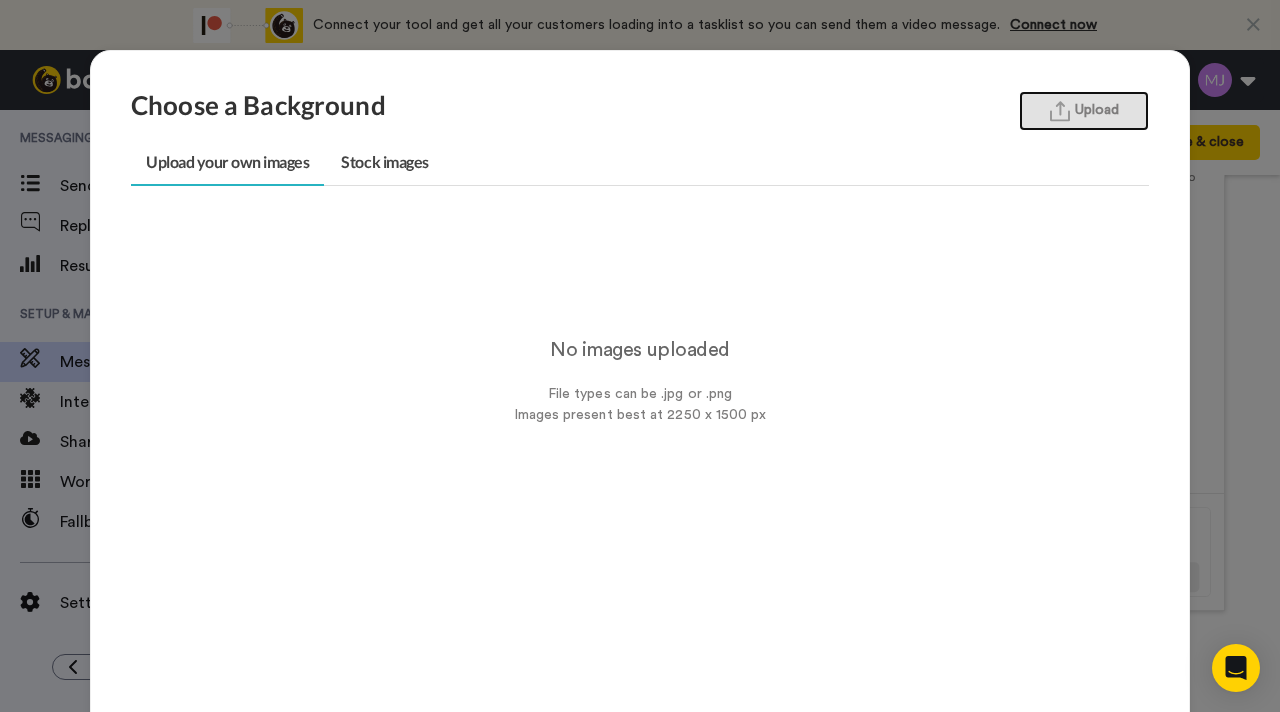 click on "Upload" at bounding box center [1084, 111] 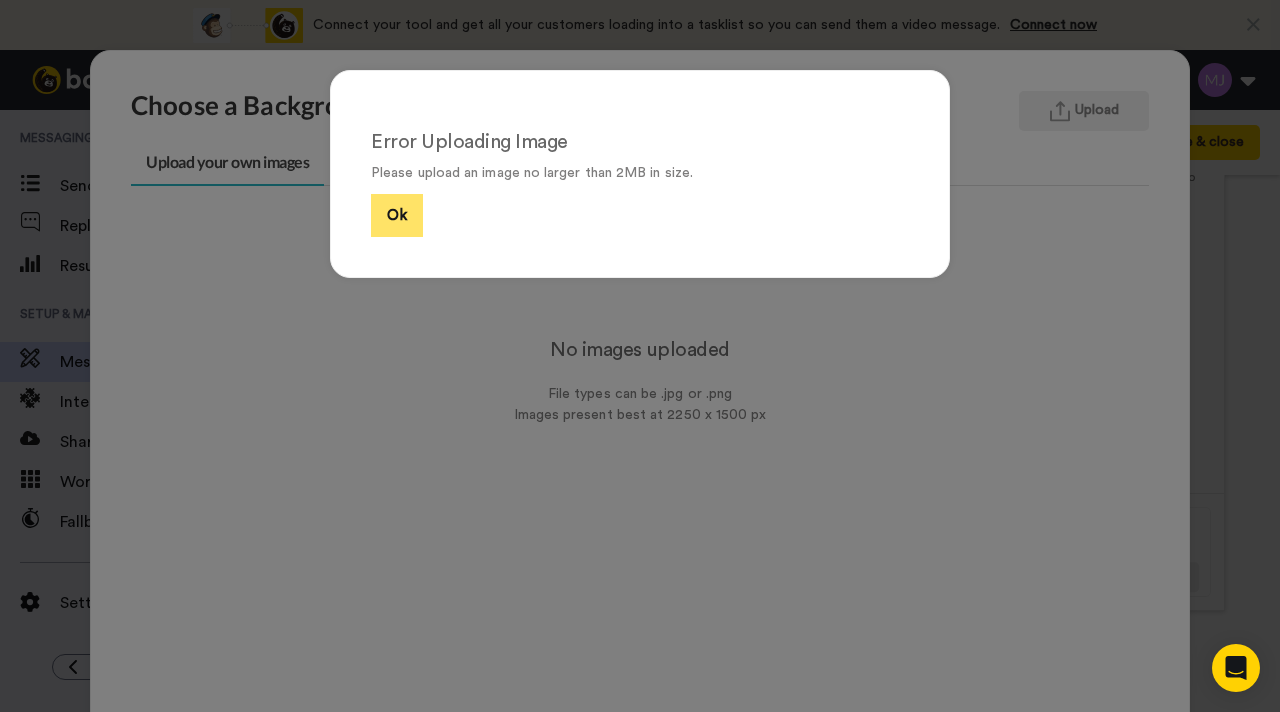 click on "Ok" at bounding box center [397, 215] 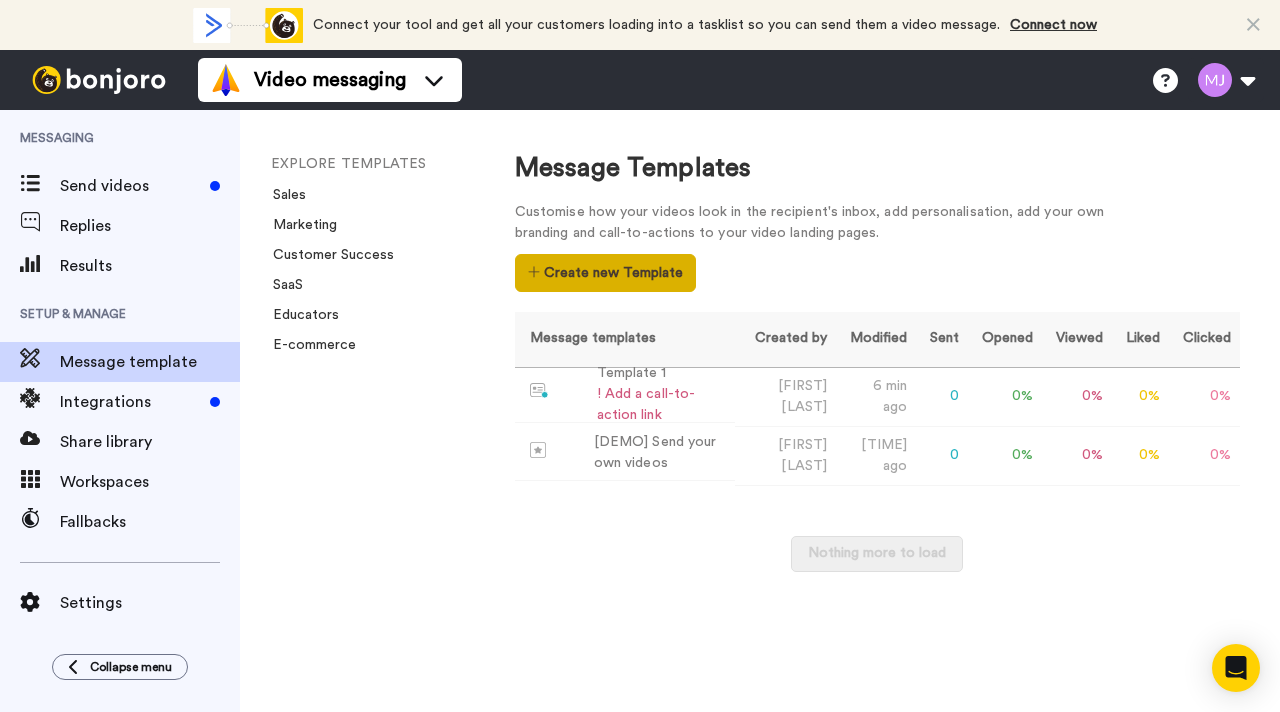 click on "Create new Template" at bounding box center [605, 273] 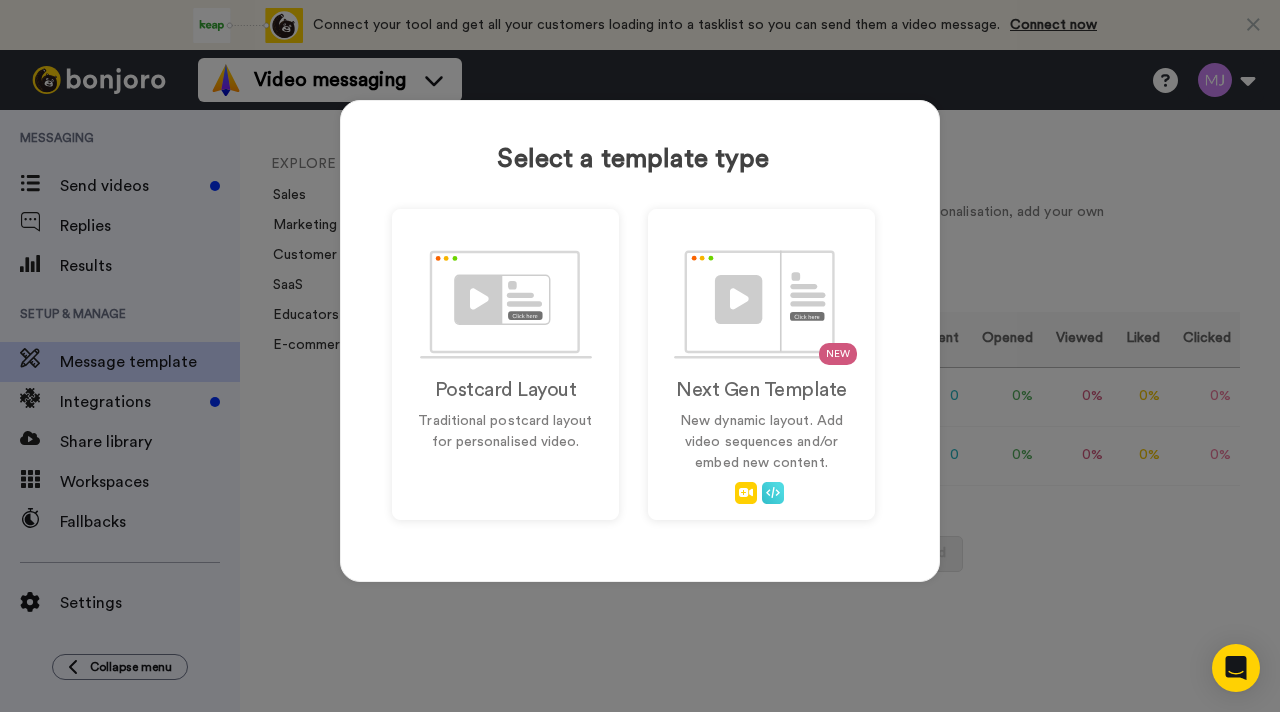 click on "Select a template type Postcard Layout Traditional postcard layout for personalised video. NEW Next Gen Template New dynamic layout. Add video sequences and/or embed new content." at bounding box center [640, 356] 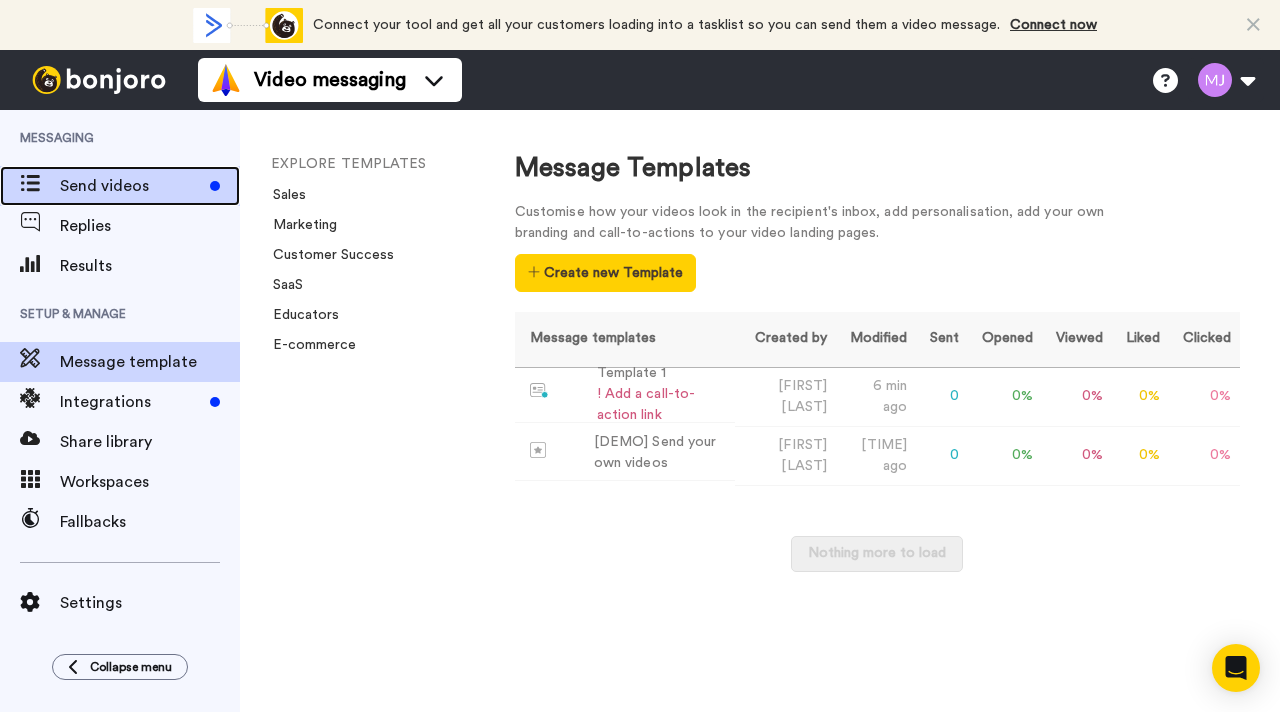 click on "Send videos" at bounding box center [131, 186] 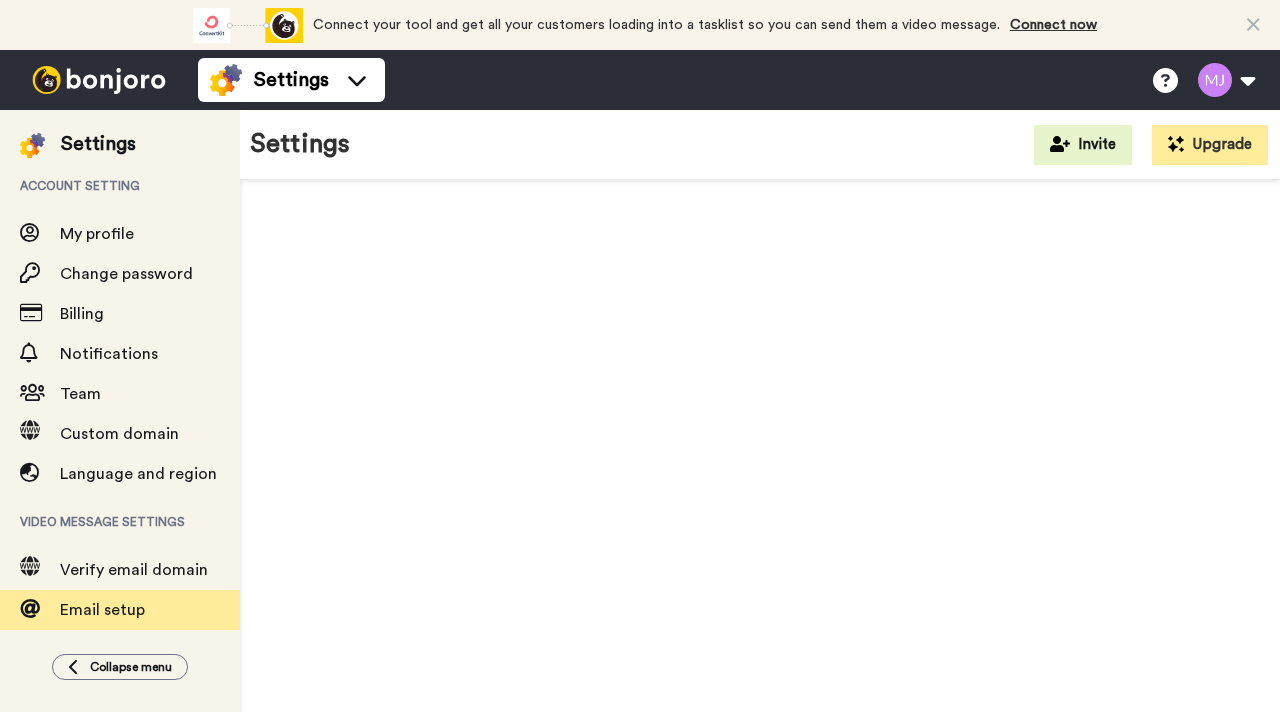 scroll, scrollTop: 0, scrollLeft: 0, axis: both 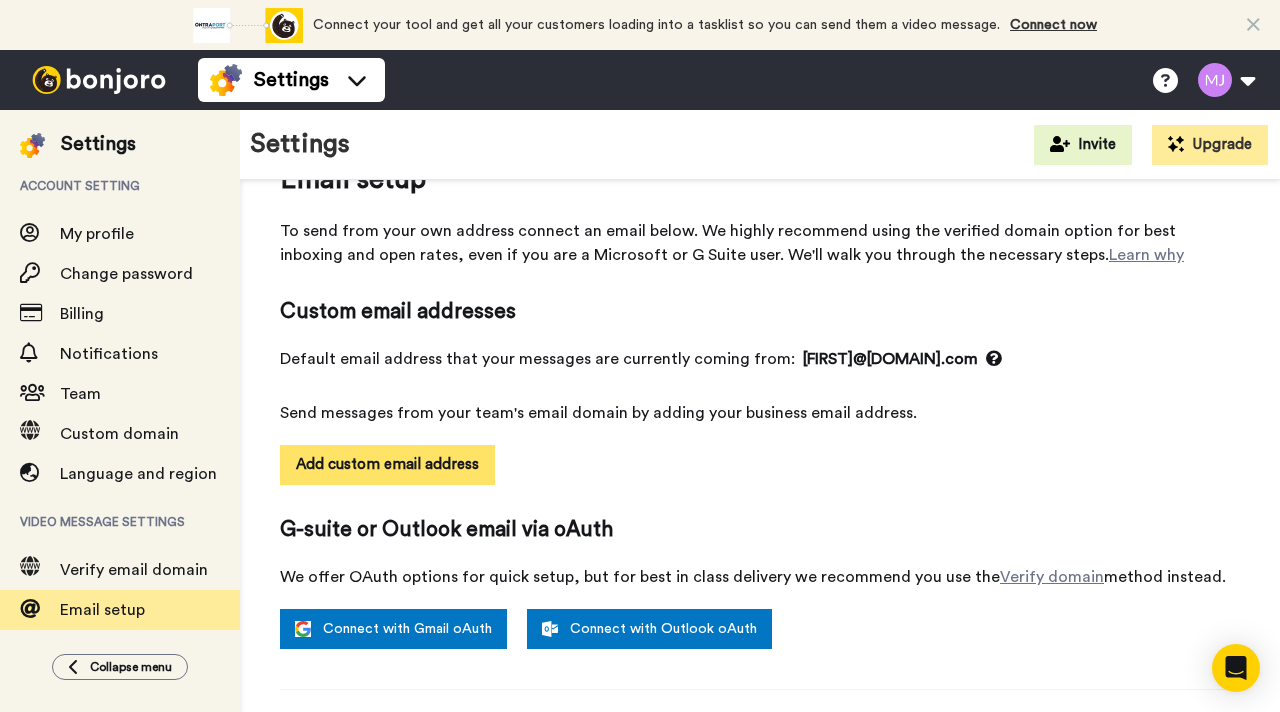 click on "Add custom email address" at bounding box center [387, 465] 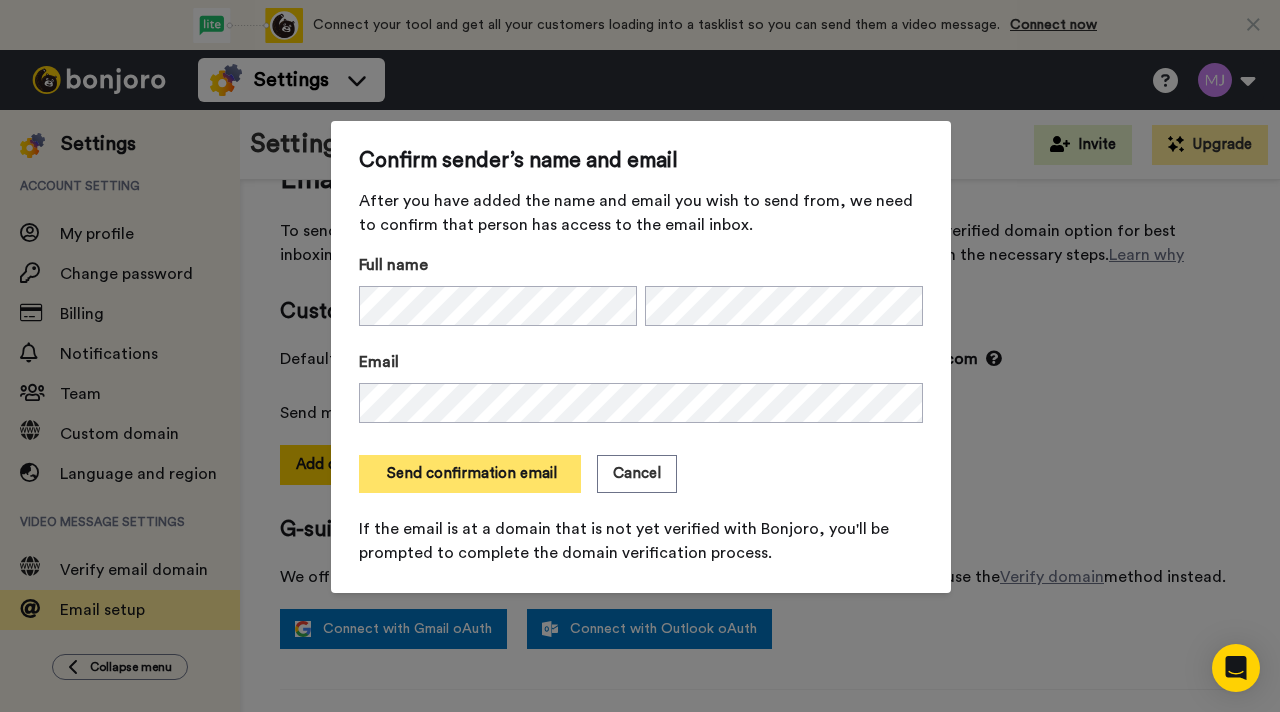 click on "Send confirmation email" at bounding box center (470, 474) 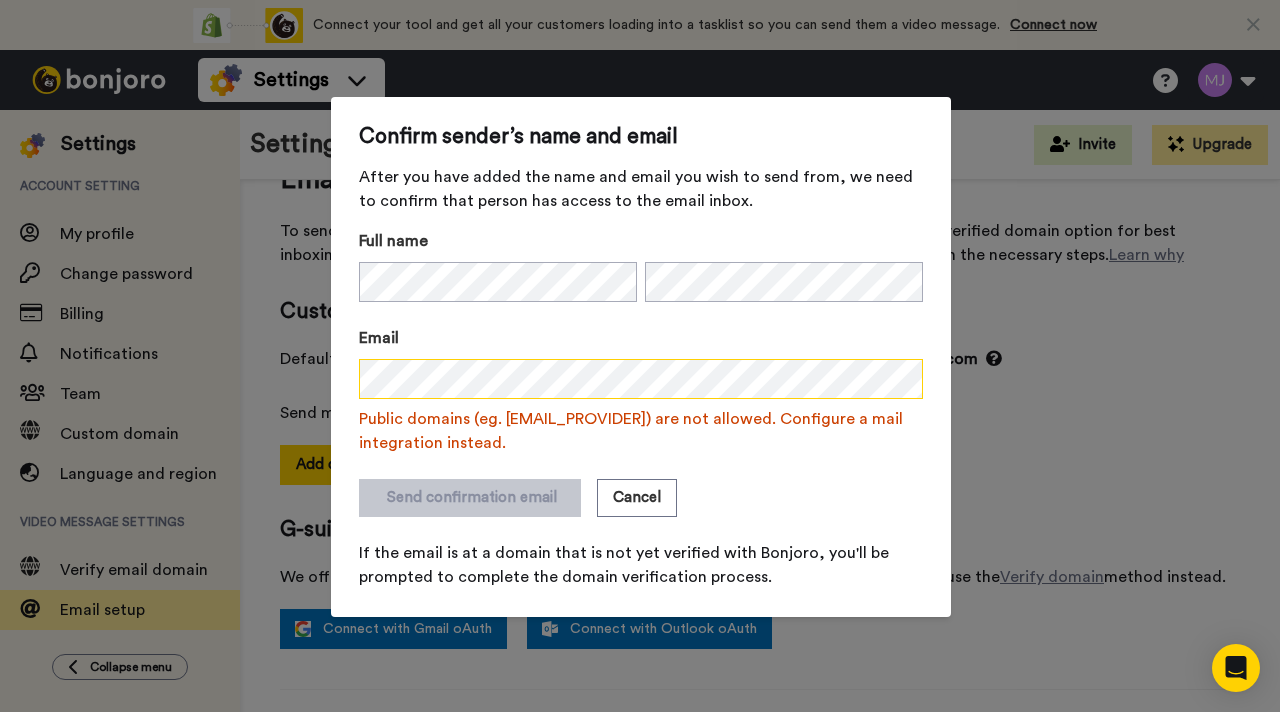 click on "Confirm sender’s name and email After you have added the name and email you wish to send from, we need to confirm that person has access to the email inbox. Full name   [EMAIL] Public domains (eg. [EMAIL_PROVIDER]) are not allowed. Configure a mail integration instead.      Send confirmation email    Cancel If the email is at a domain that is not yet verified with Bonjoro, you'll be prompted to complete the domain verification process." at bounding box center (640, 356) 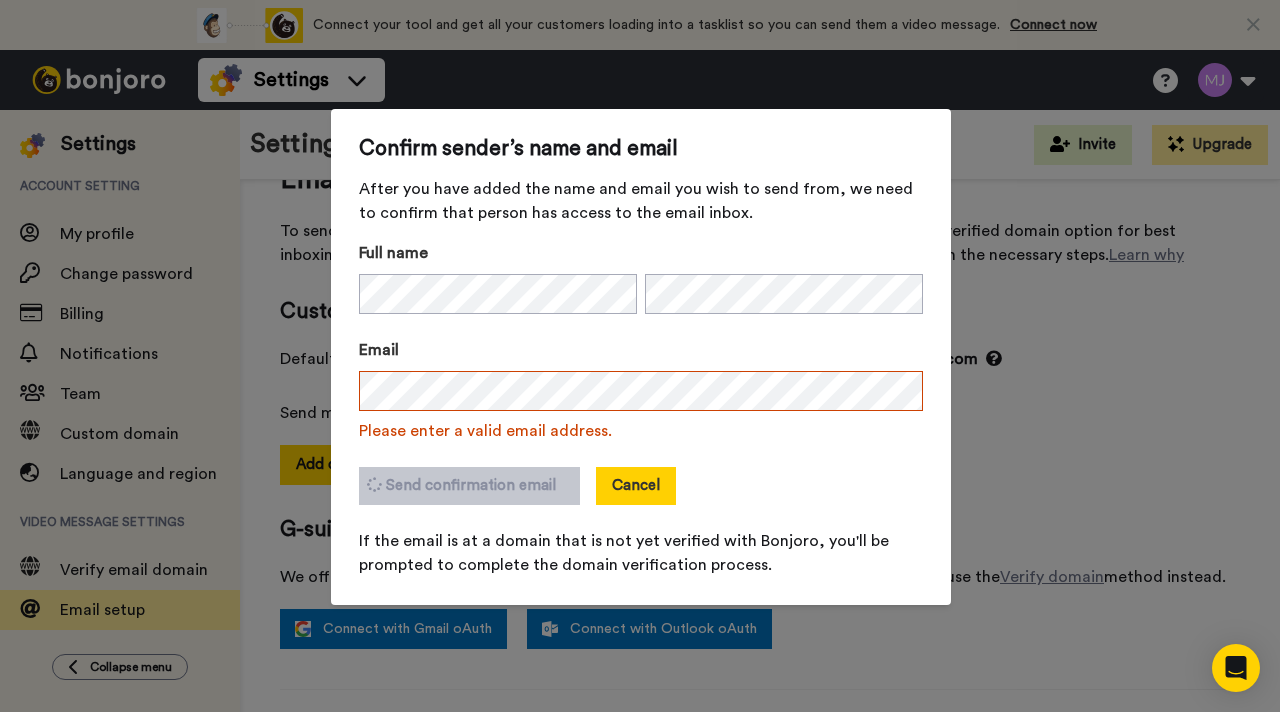 click on "Cancel" at bounding box center (636, 486) 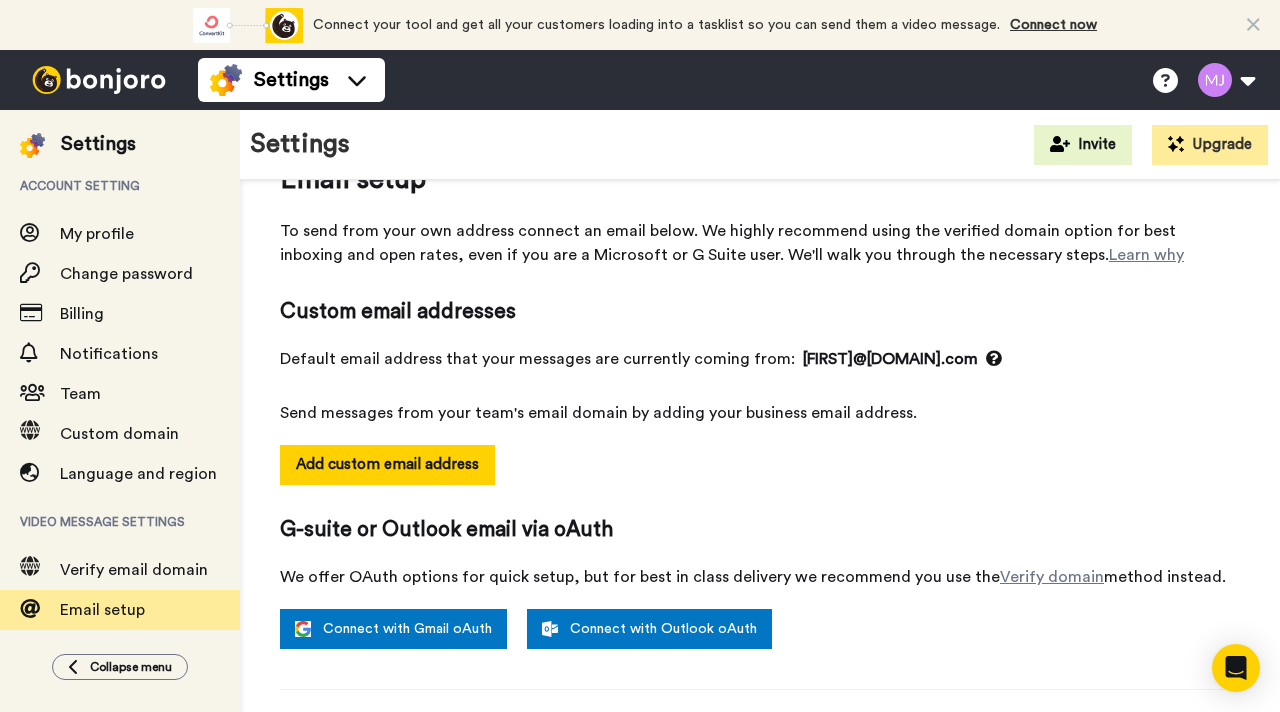 click at bounding box center [1253, 25] 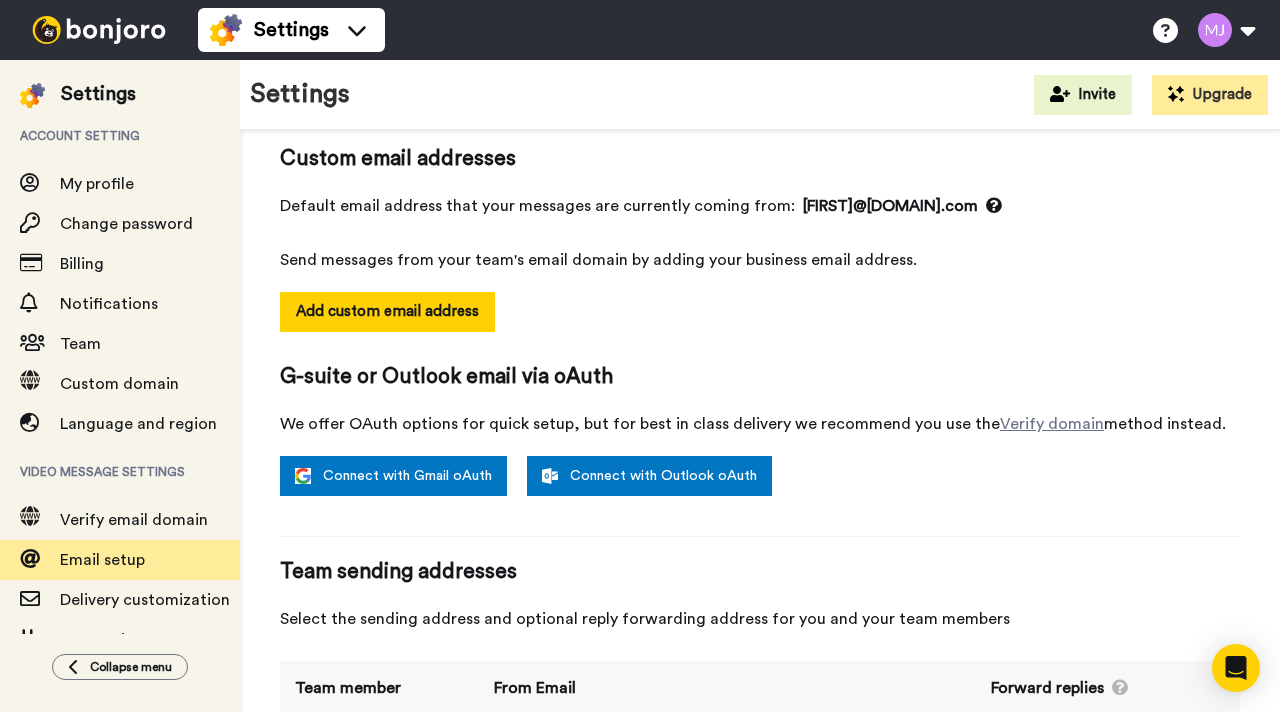 scroll, scrollTop: 0, scrollLeft: 0, axis: both 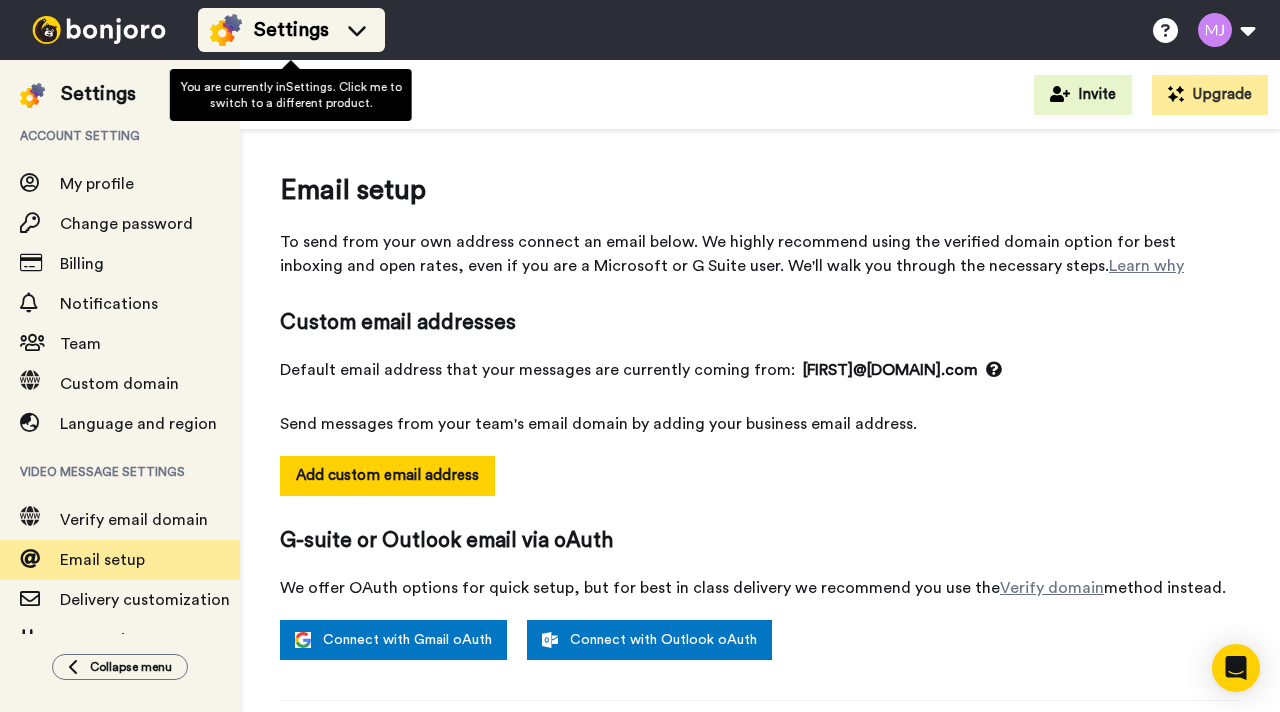 click 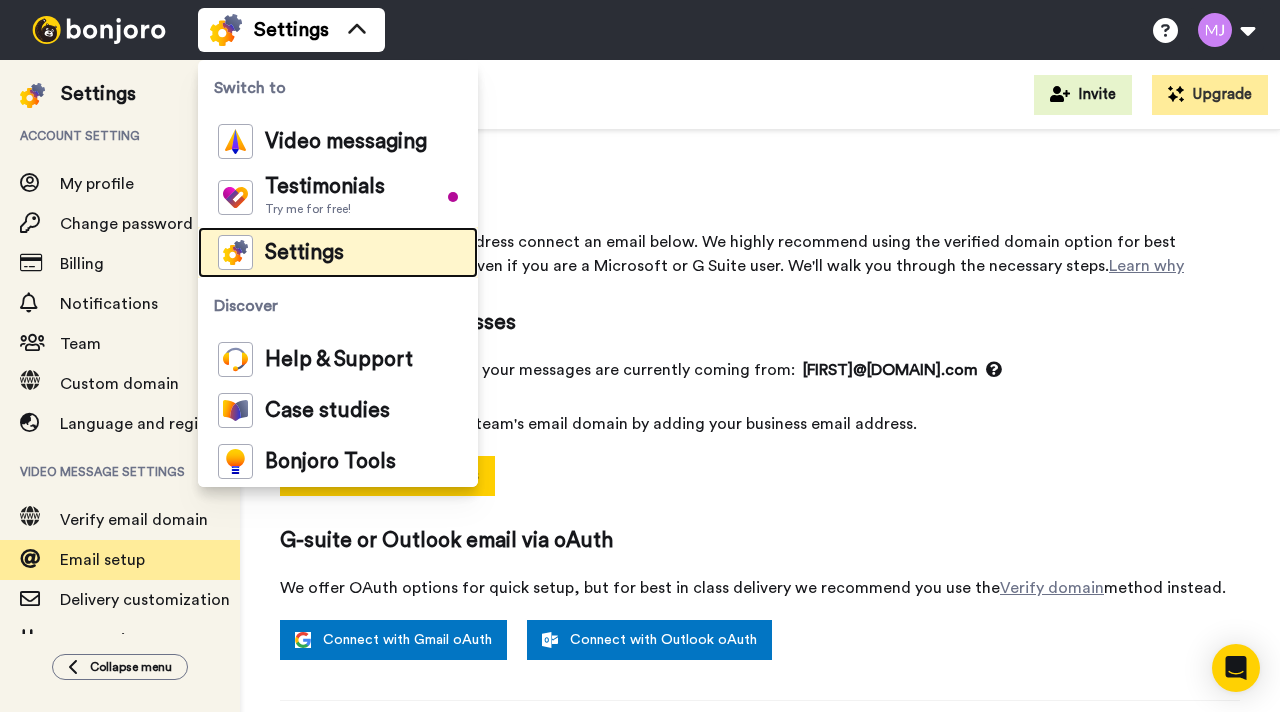 click on "Settings" at bounding box center [338, 252] 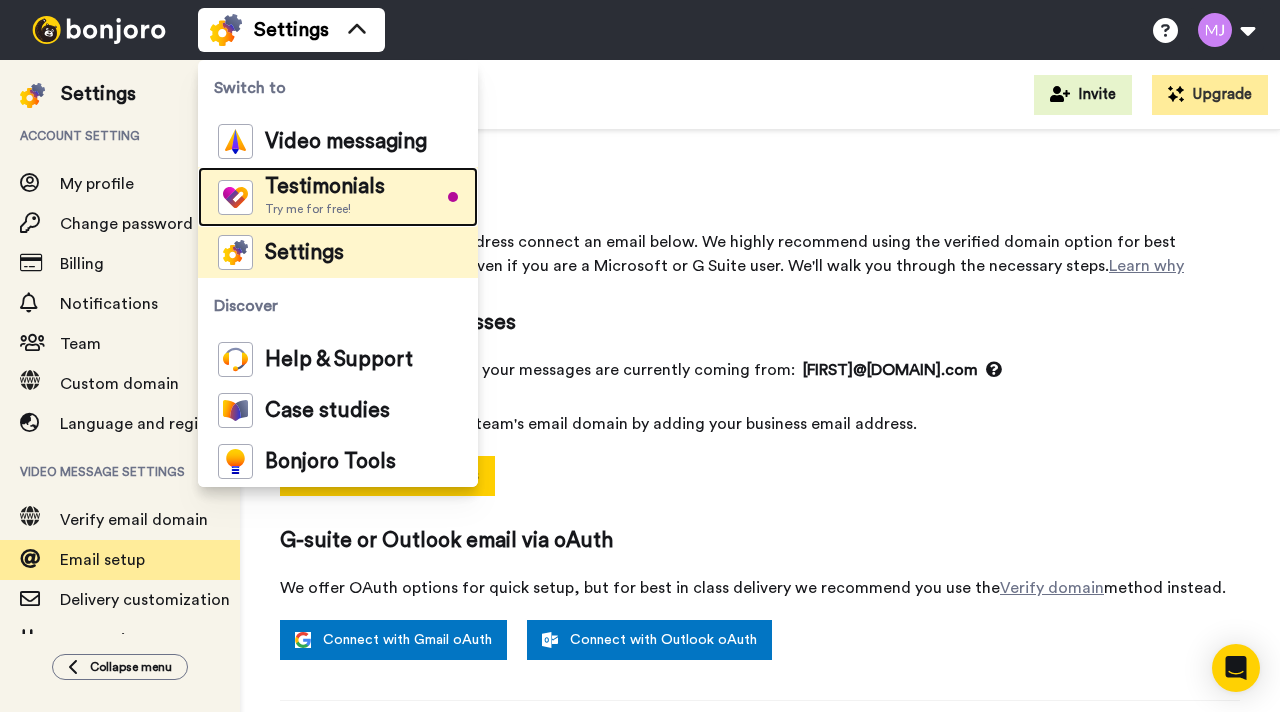 click on "Testimonials Try me for free!" at bounding box center [338, 197] 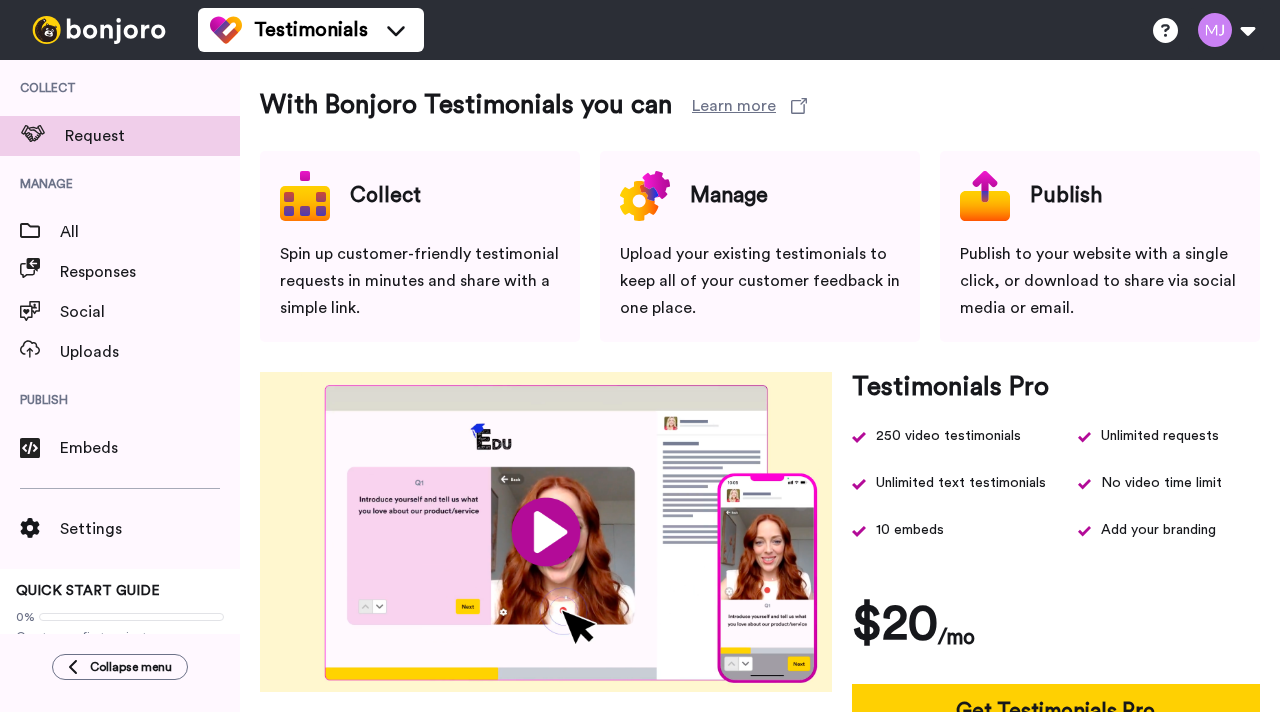 scroll, scrollTop: 0, scrollLeft: 0, axis: both 